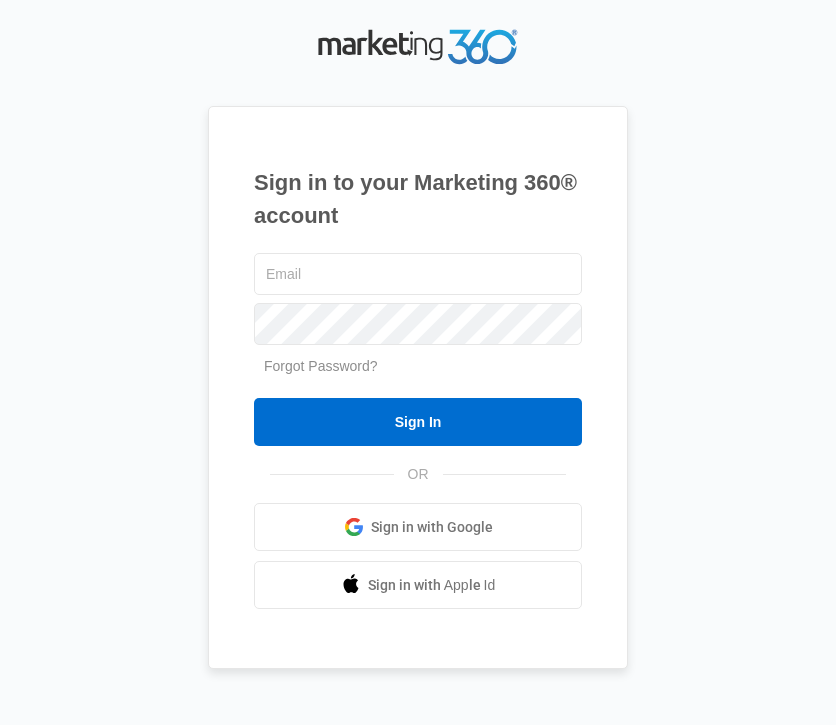 scroll, scrollTop: 0, scrollLeft: 0, axis: both 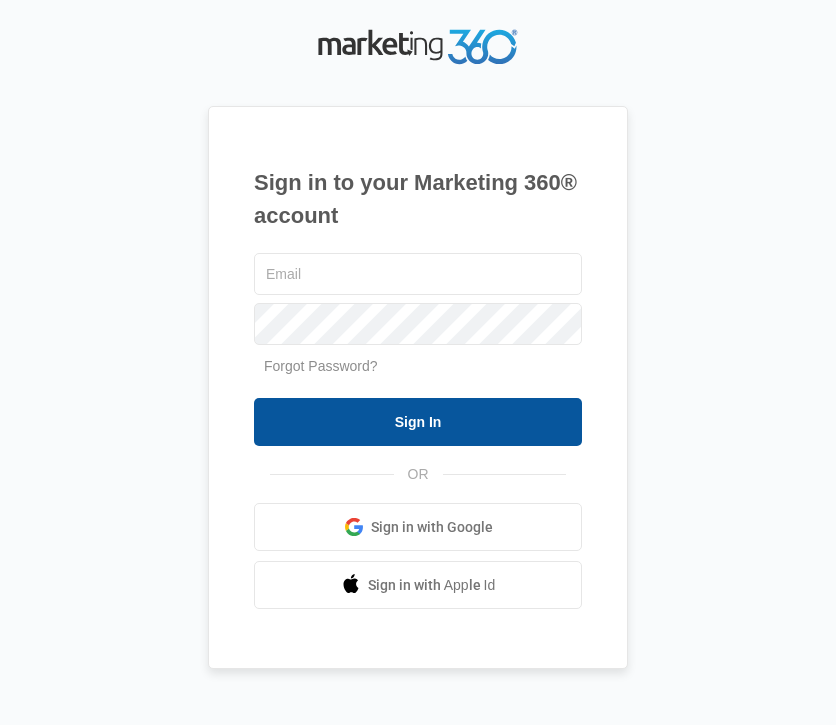 type on "[EMAIL_ADDRESS][DOMAIN_NAME]" 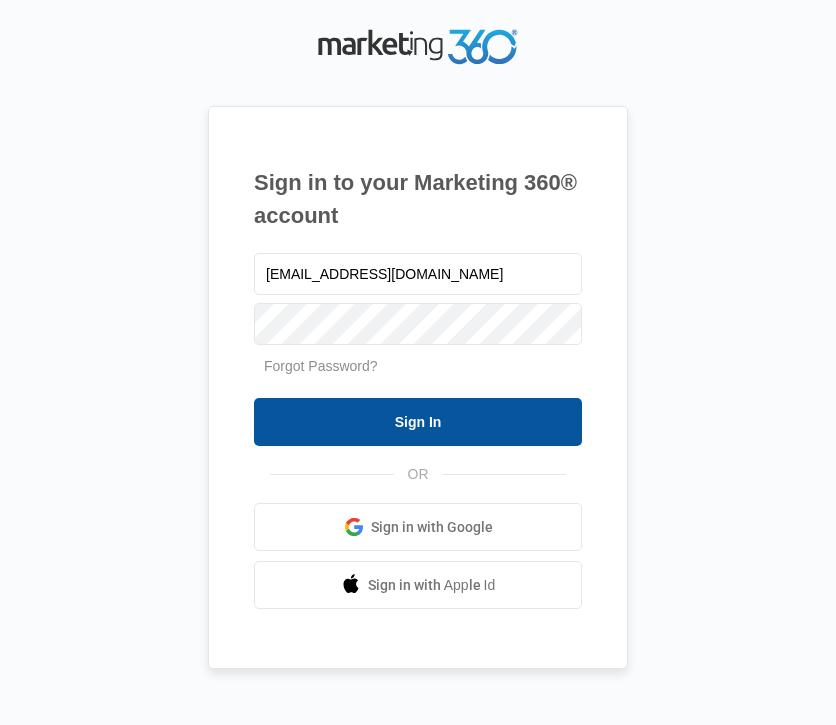 click on "Sign In" at bounding box center [418, 422] 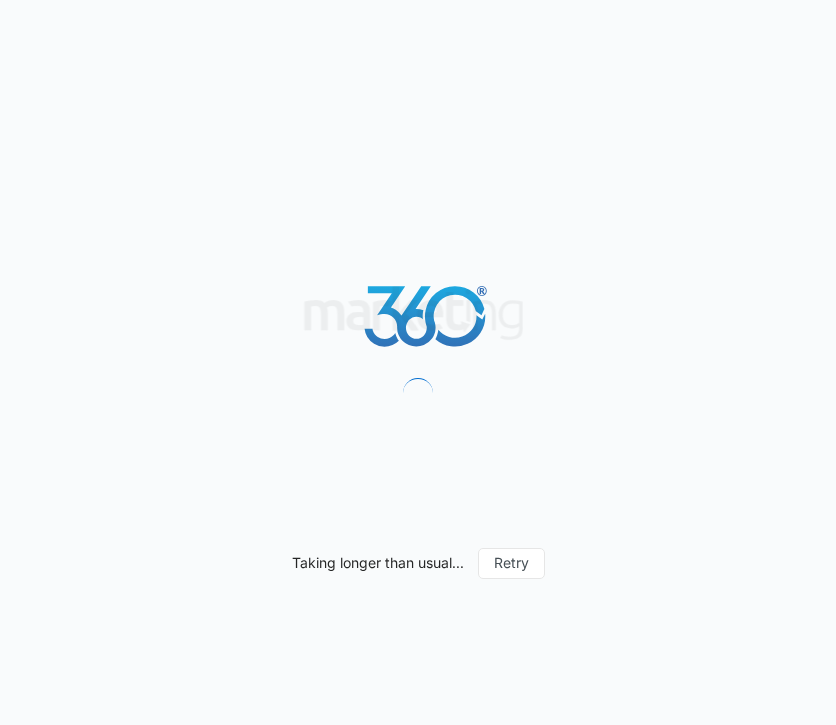 scroll, scrollTop: 0, scrollLeft: 0, axis: both 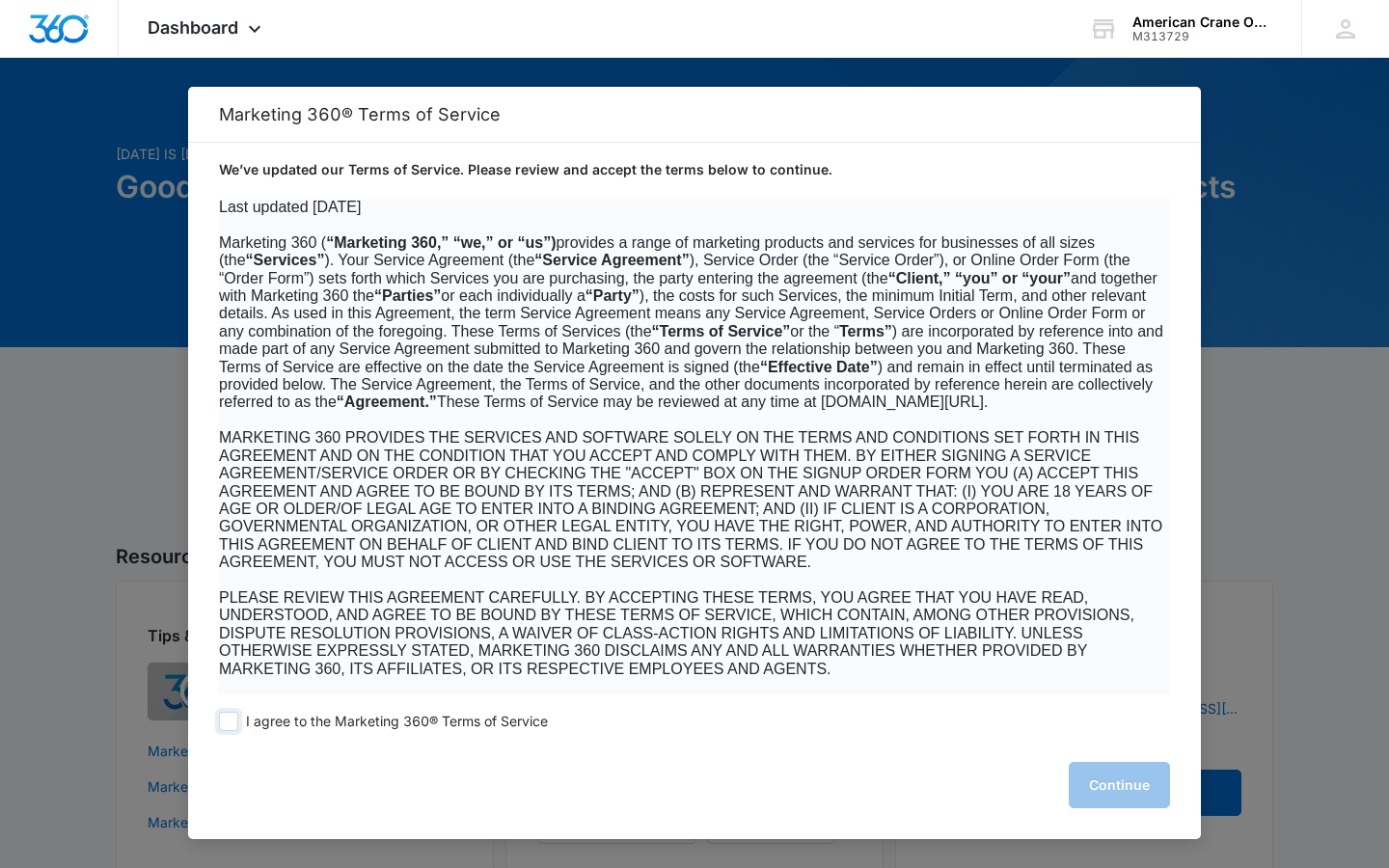 click at bounding box center (229, 721) 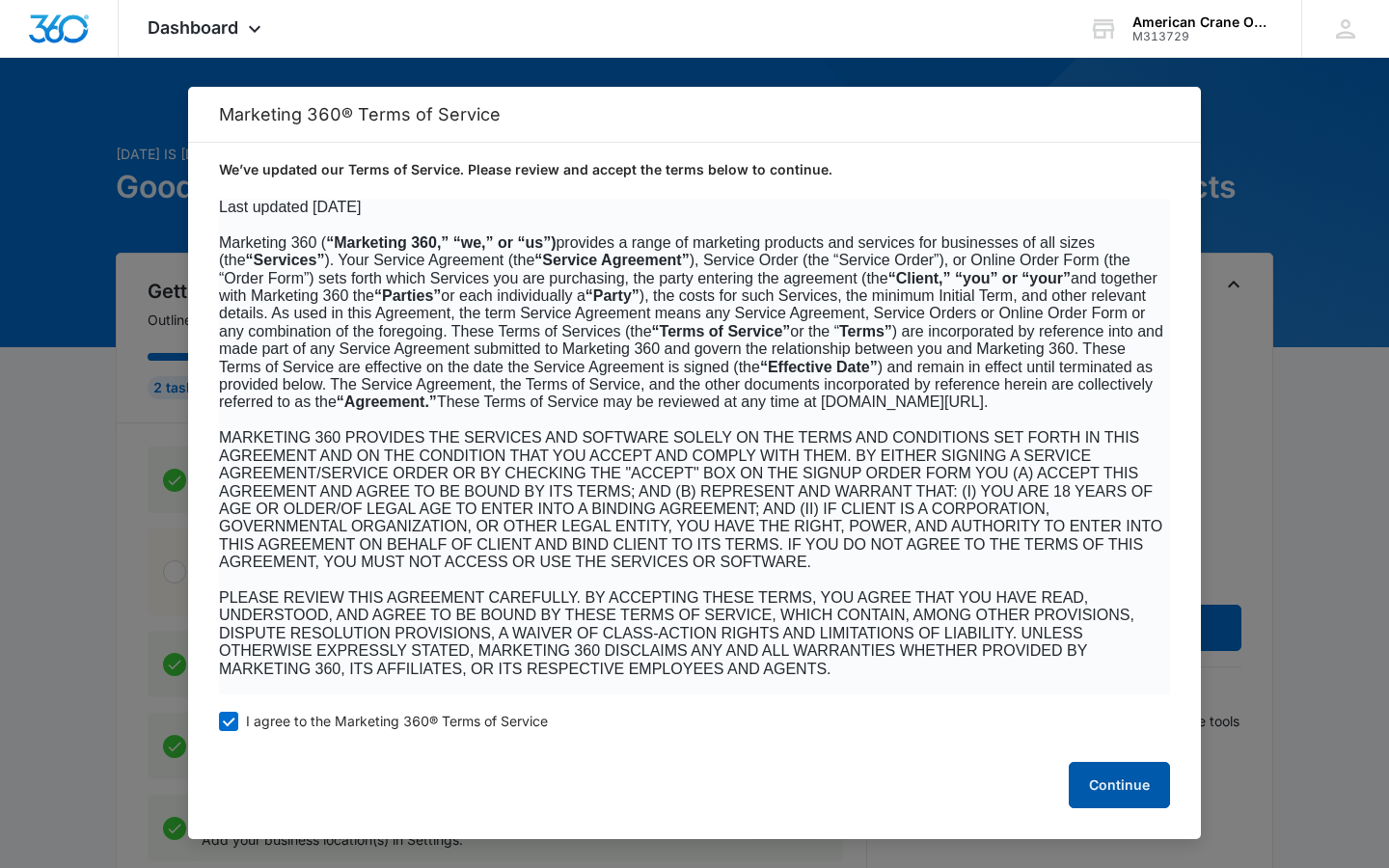 click on "Continue" at bounding box center (1119, 785) 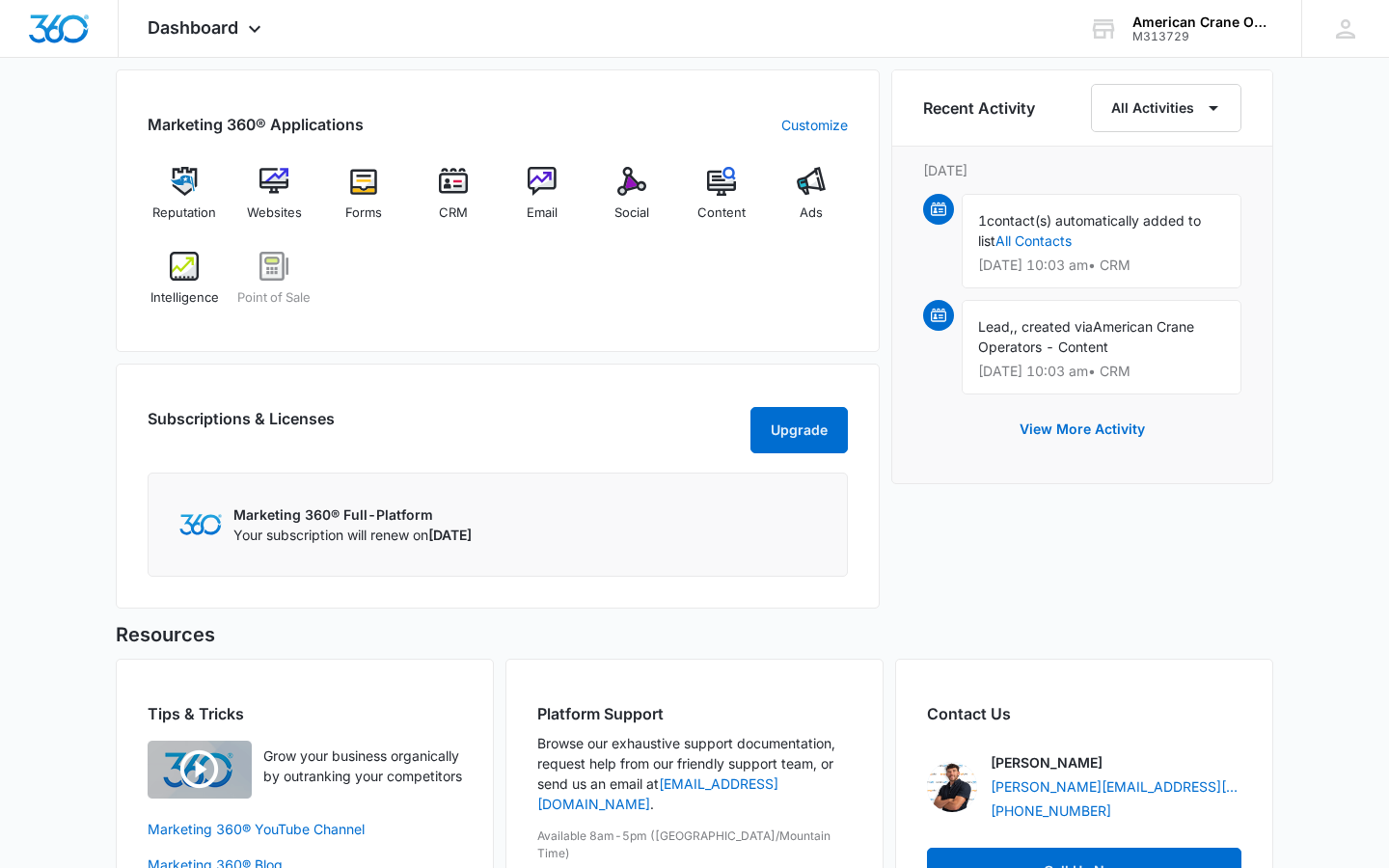 scroll, scrollTop: 1181, scrollLeft: 0, axis: vertical 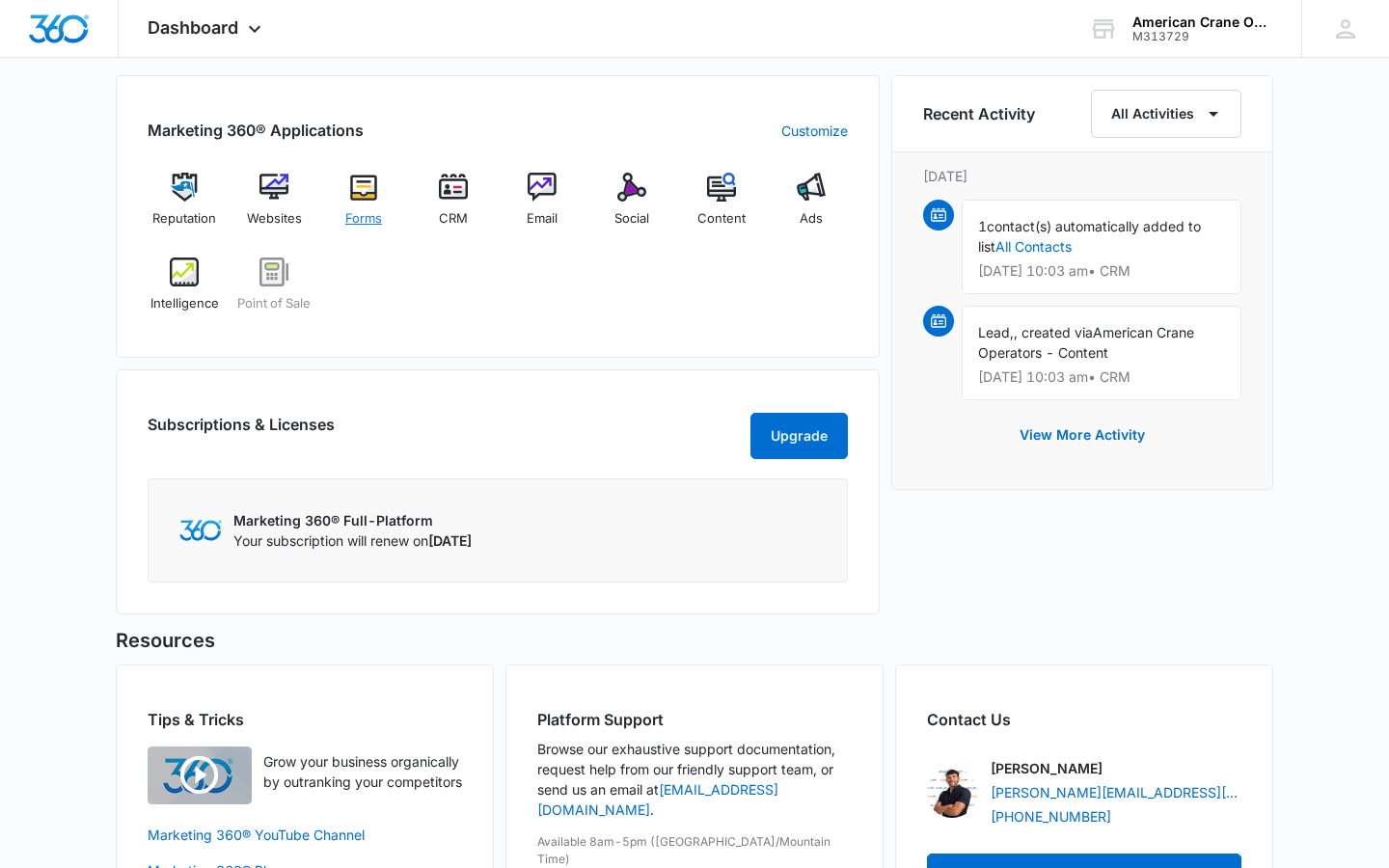 click on "Forms" at bounding box center [364, 219] 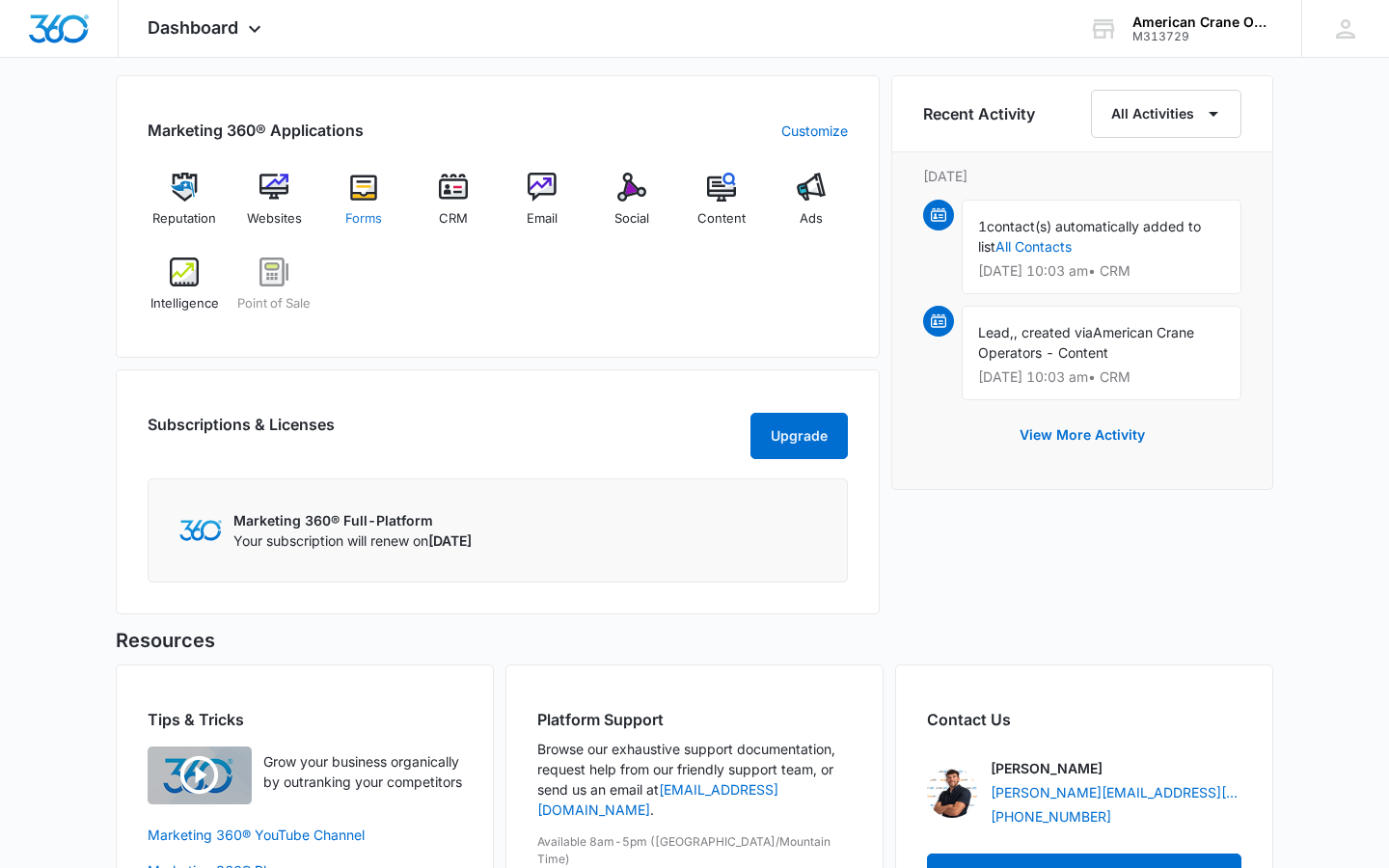 scroll, scrollTop: 0, scrollLeft: 0, axis: both 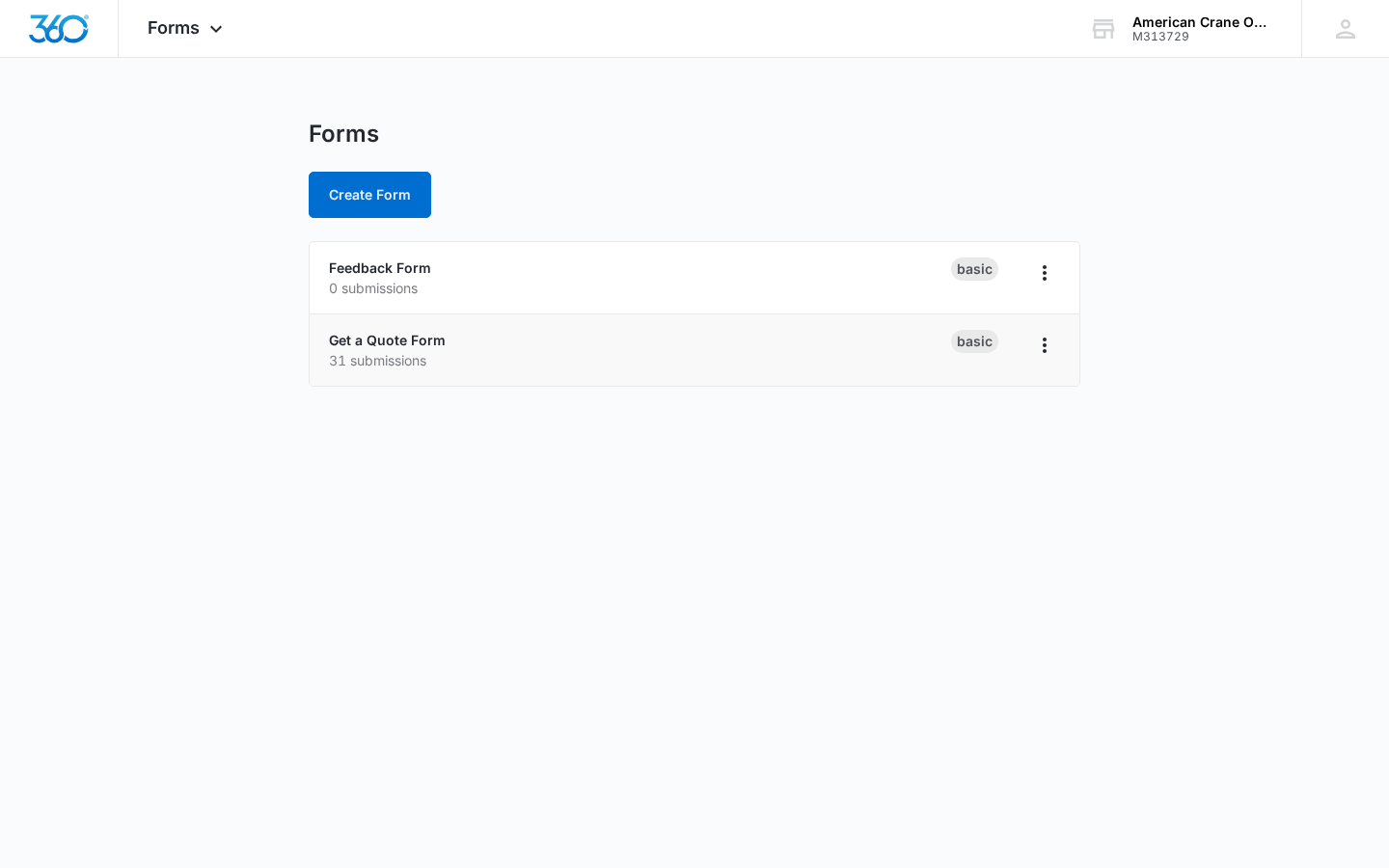 click on "31 submissions" at bounding box center (640, 360) 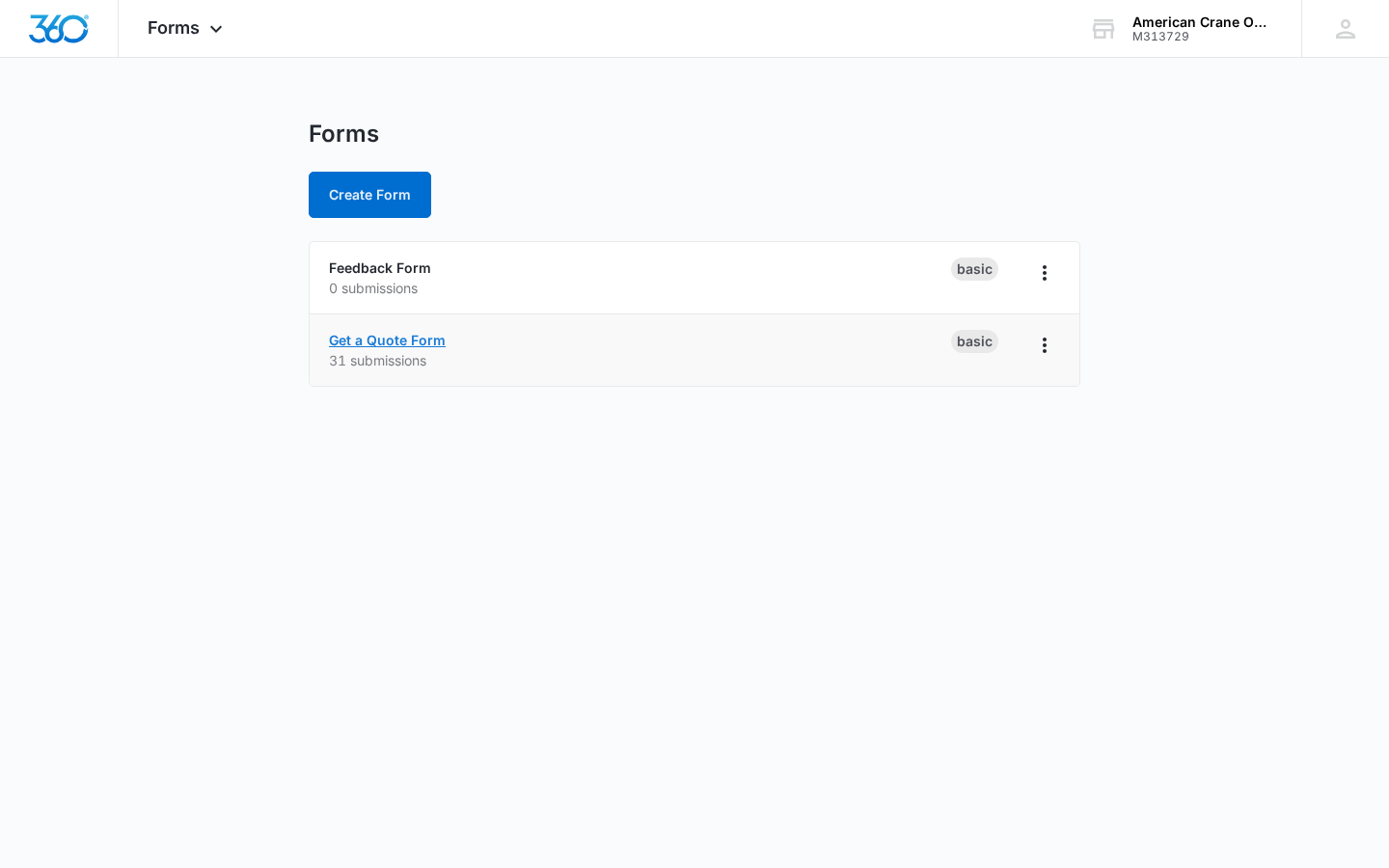 click on "Get a Quote Form" at bounding box center [387, 339] 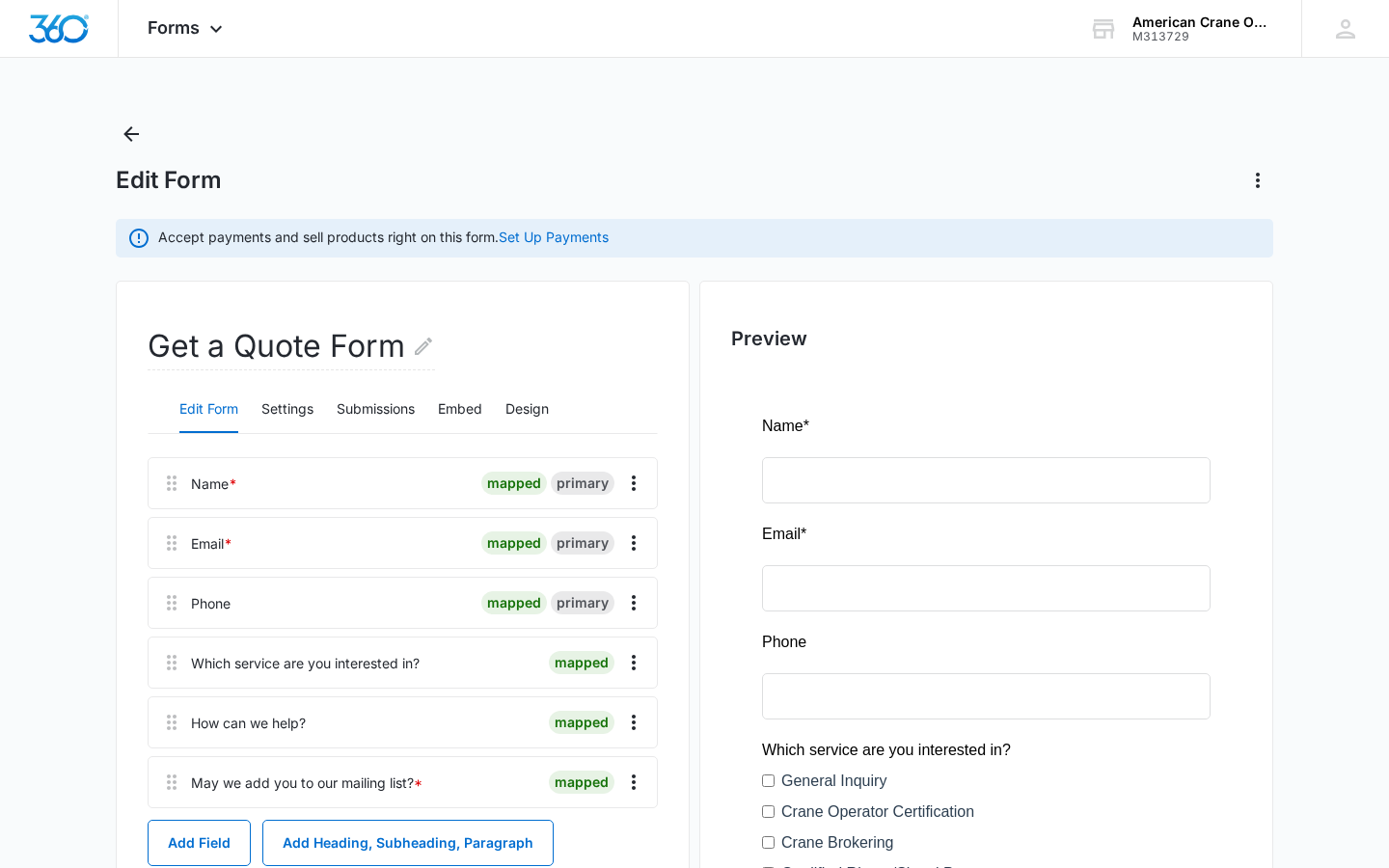 scroll, scrollTop: 0, scrollLeft: 0, axis: both 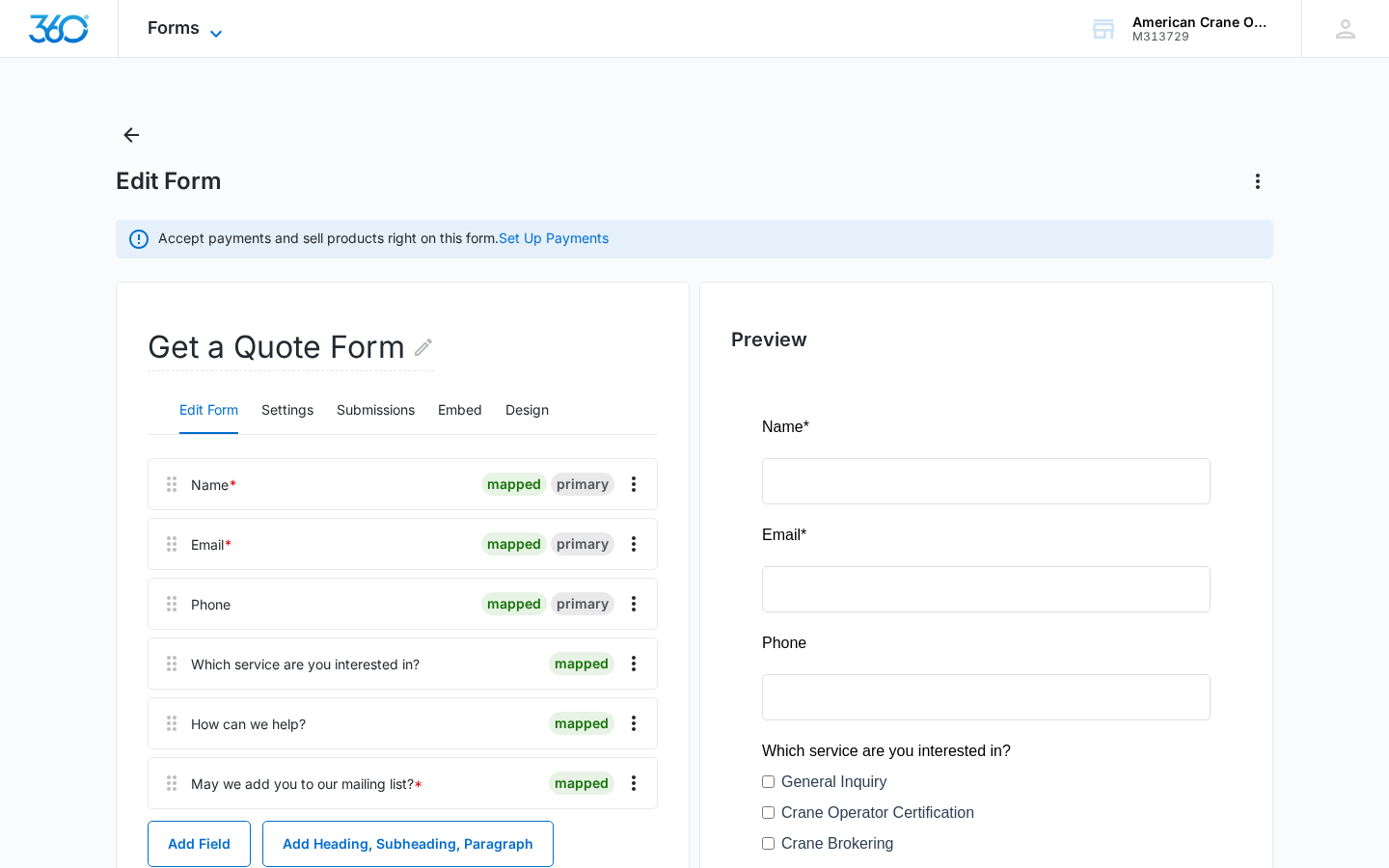 click 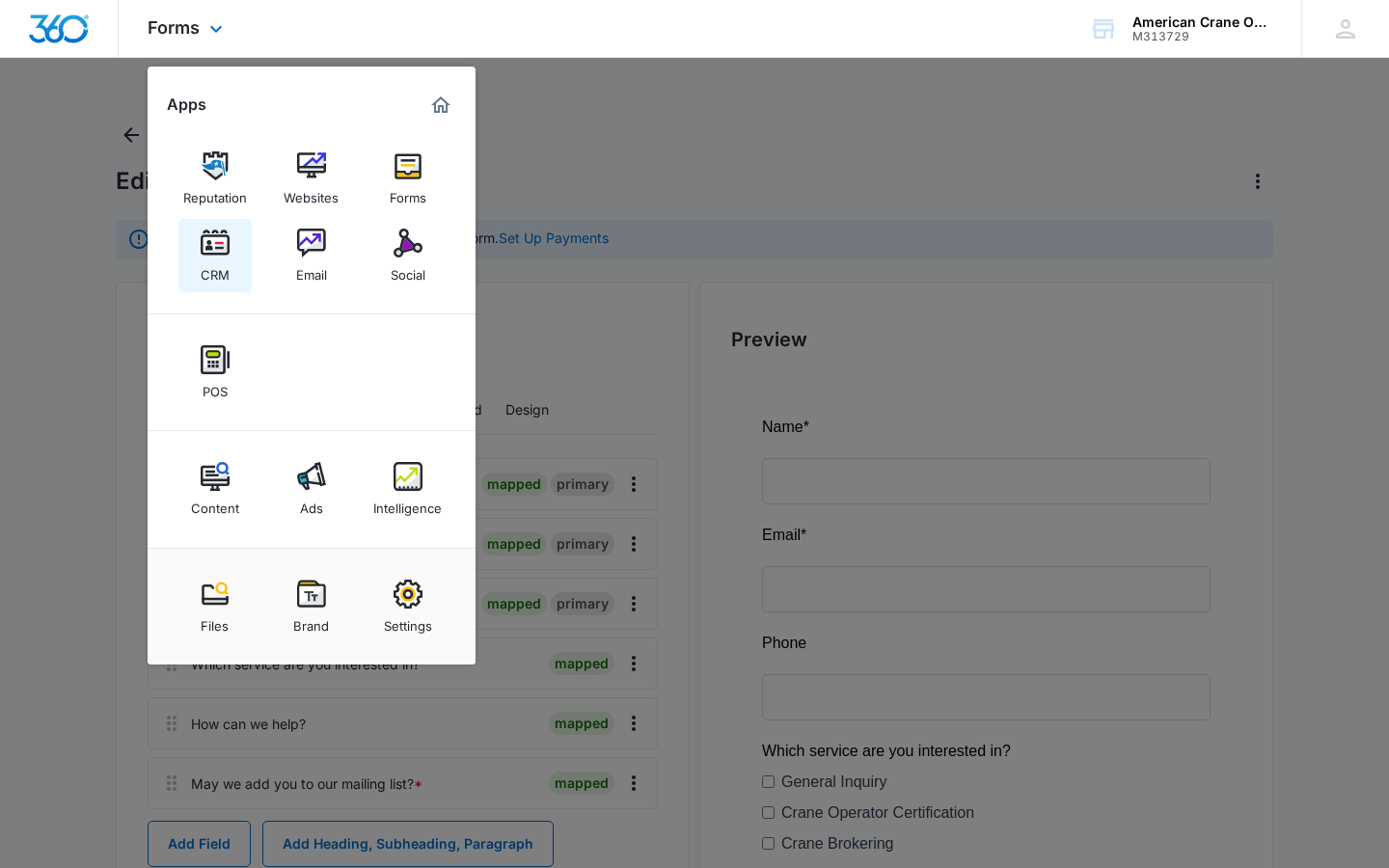 click on "CRM" at bounding box center (215, 256) 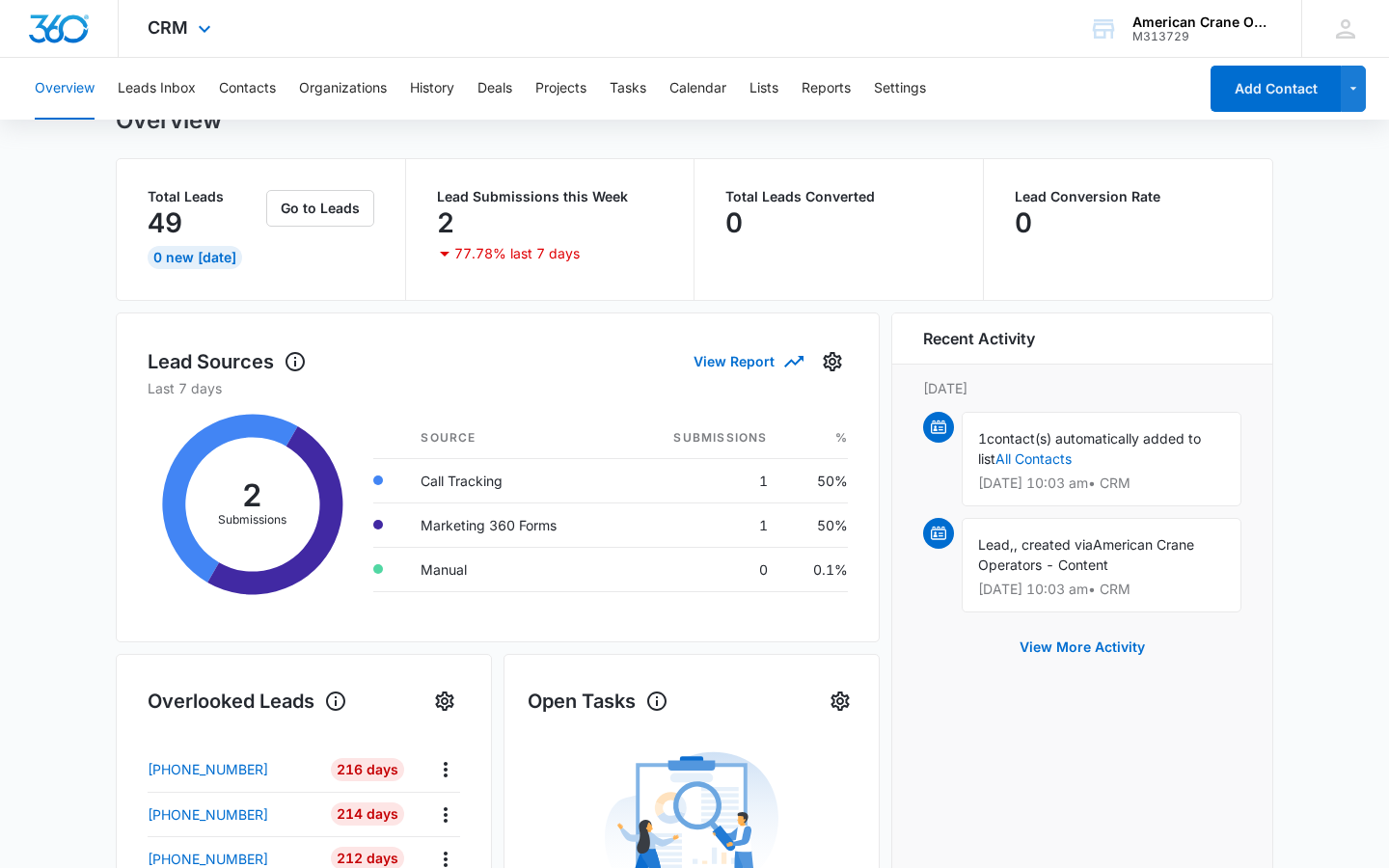 scroll, scrollTop: 0, scrollLeft: 0, axis: both 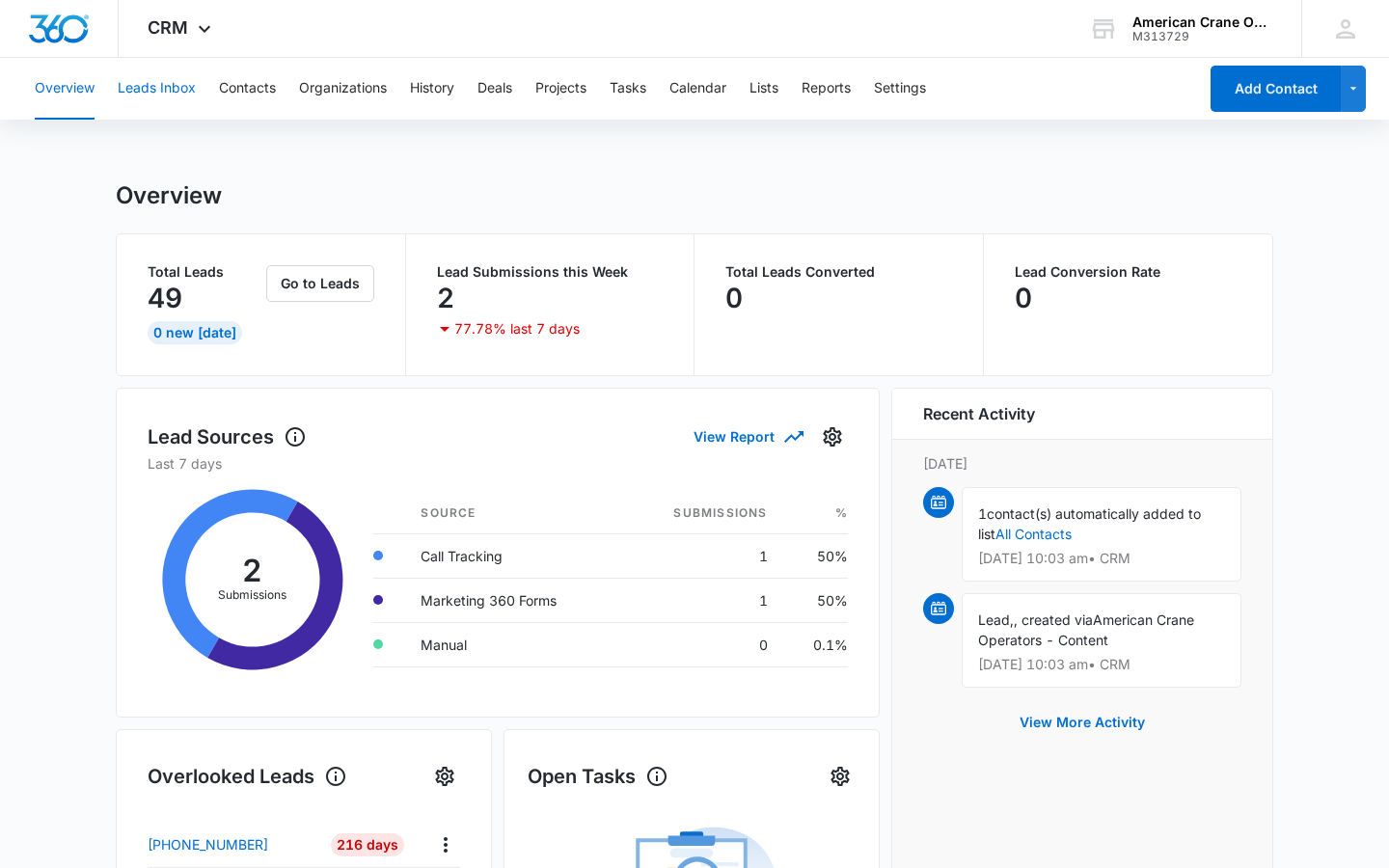 click on "Leads Inbox" at bounding box center [156, 89] 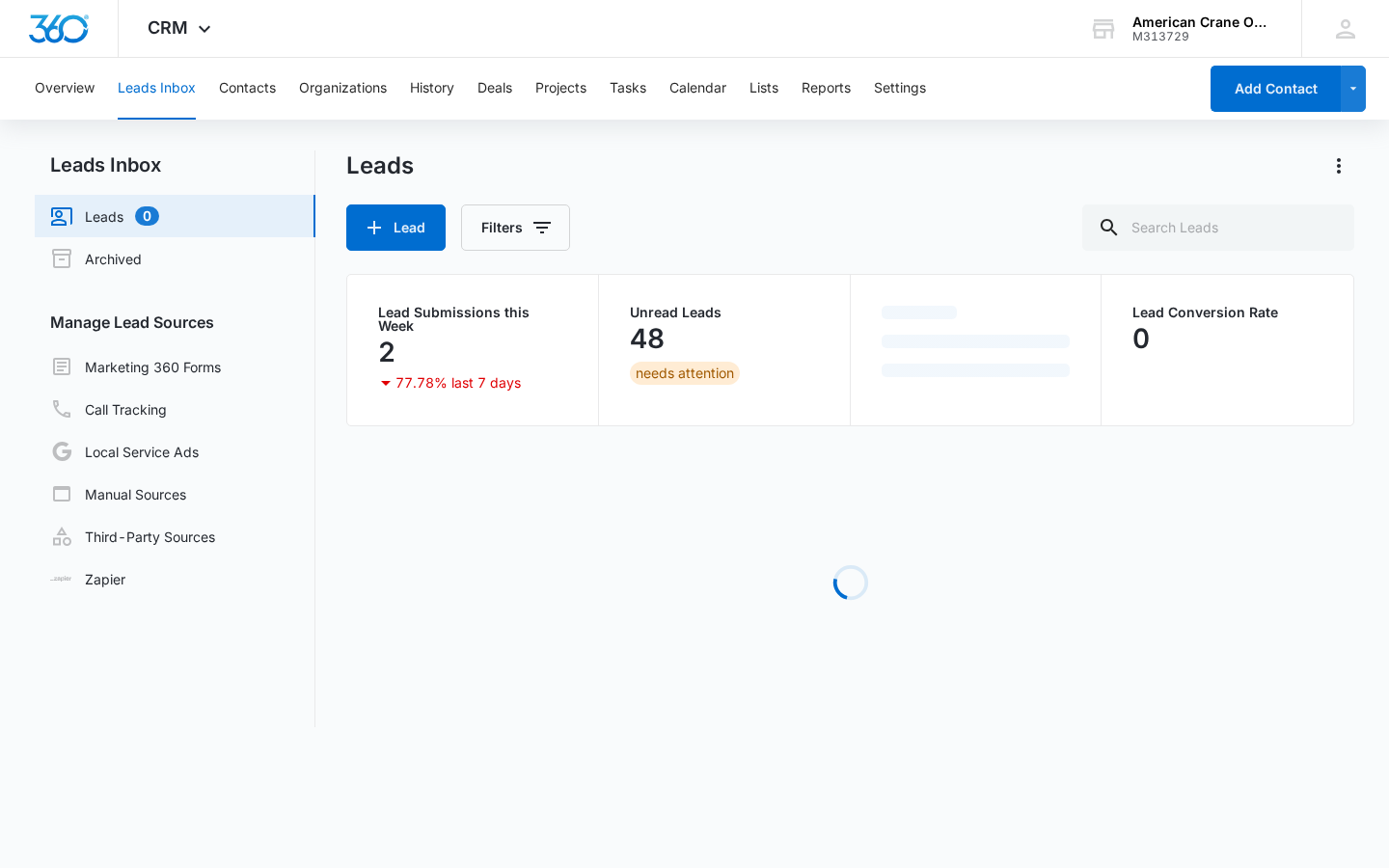 scroll, scrollTop: 0, scrollLeft: 0, axis: both 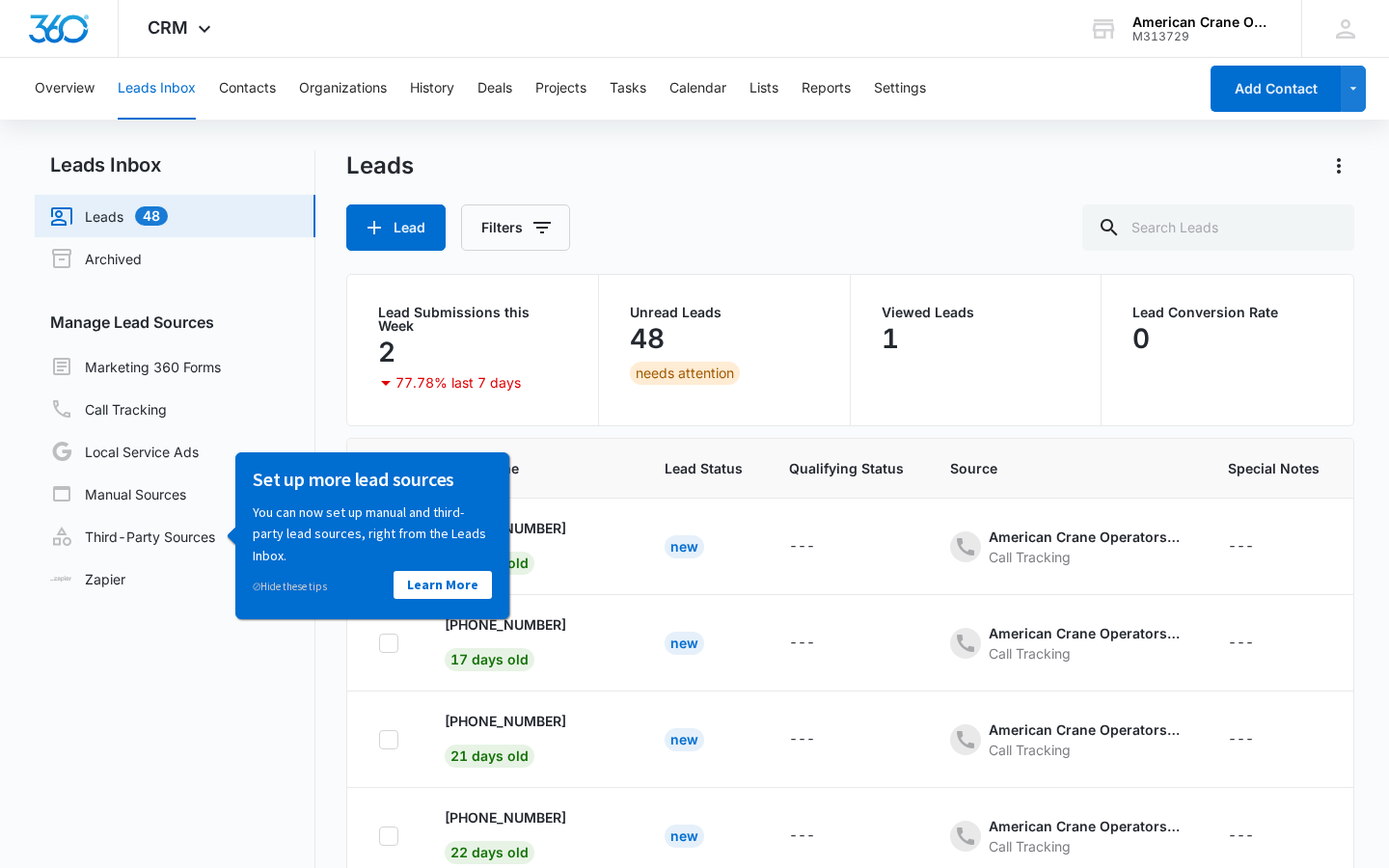 click on "Lead Name" at bounding box center (531, 469) 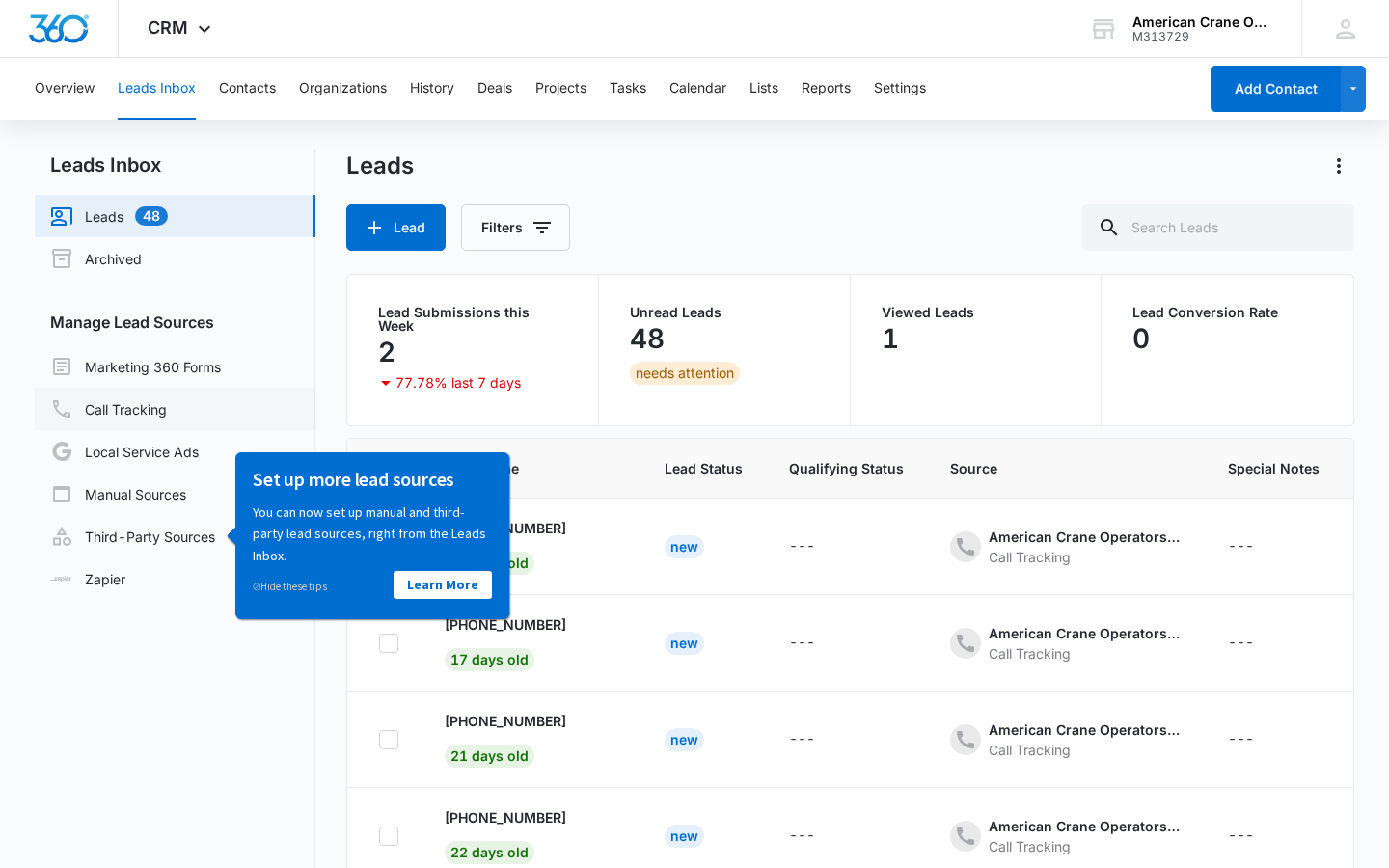 click on "Call Tracking" at bounding box center [108, 409] 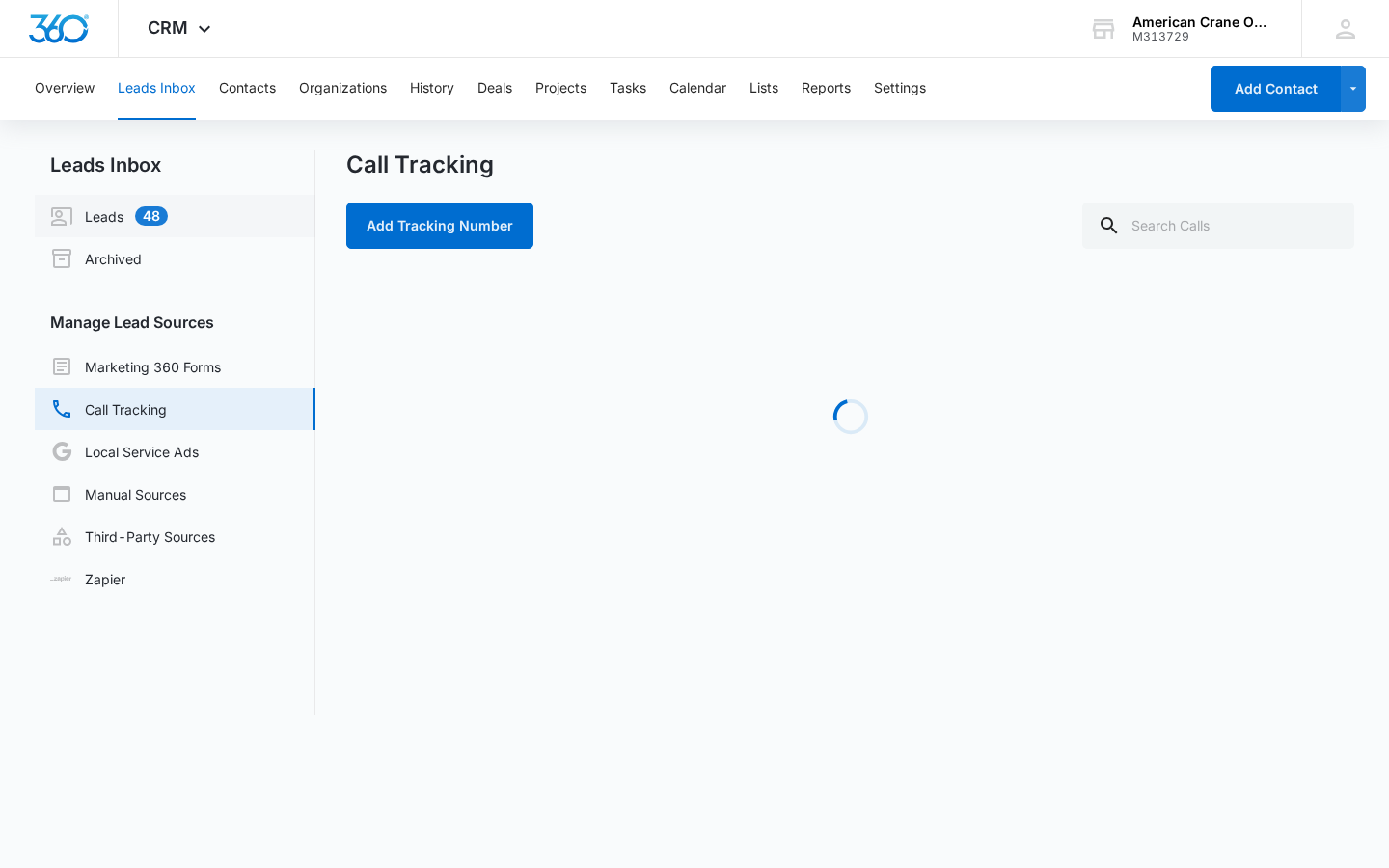 click on "Leads 48" at bounding box center (109, 216) 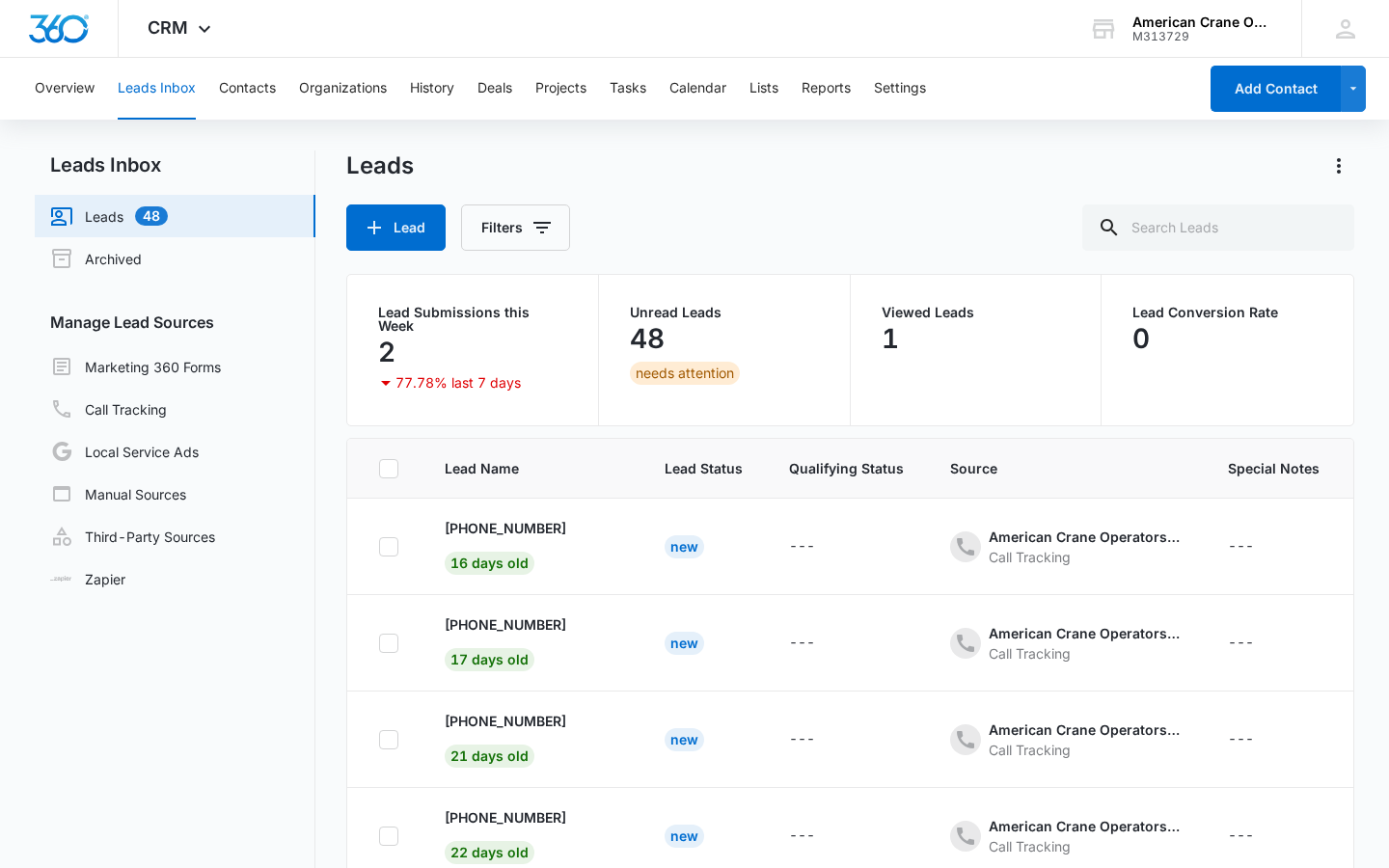 scroll, scrollTop: 0, scrollLeft: 0, axis: both 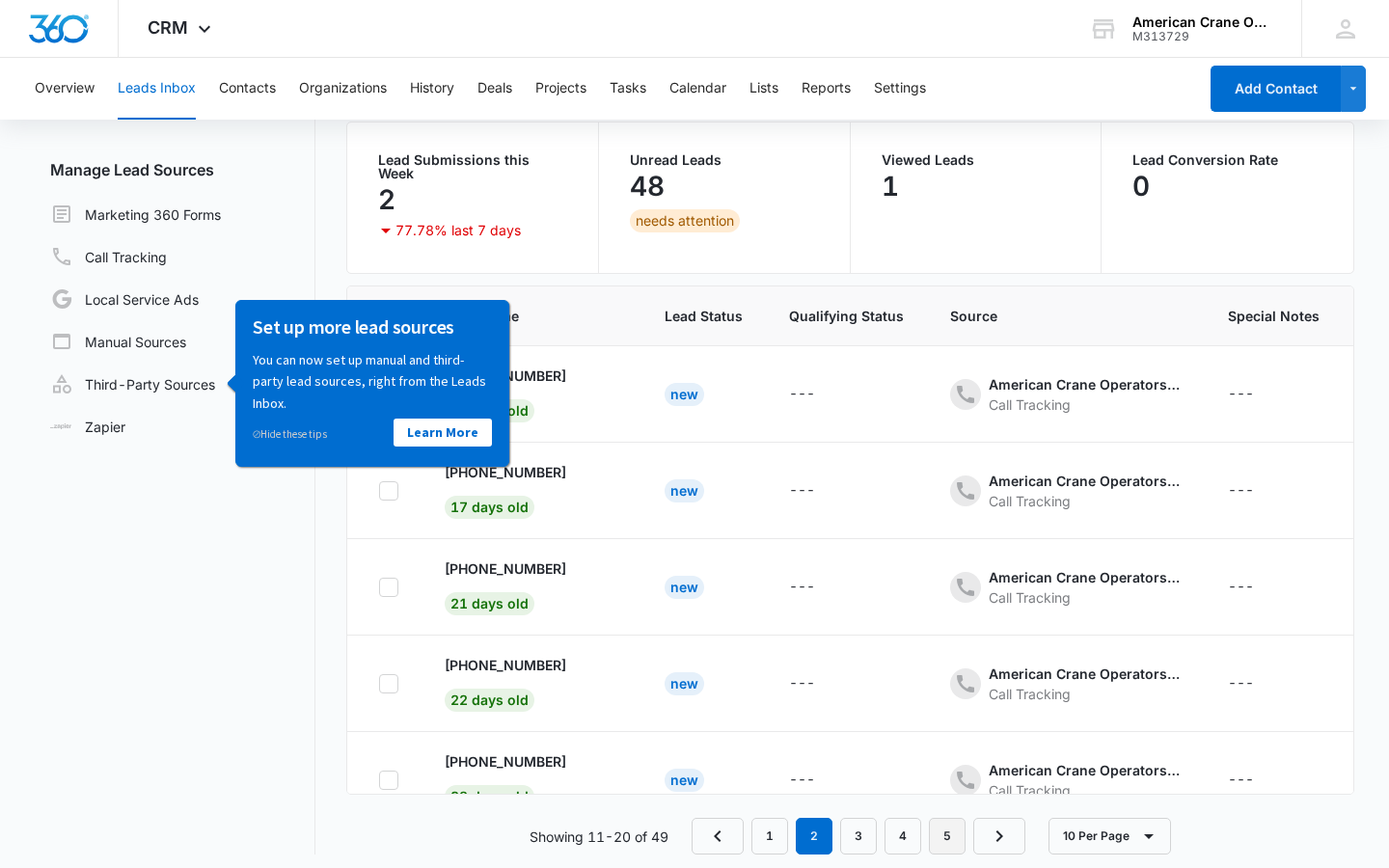 click on "5" at bounding box center (947, 836) 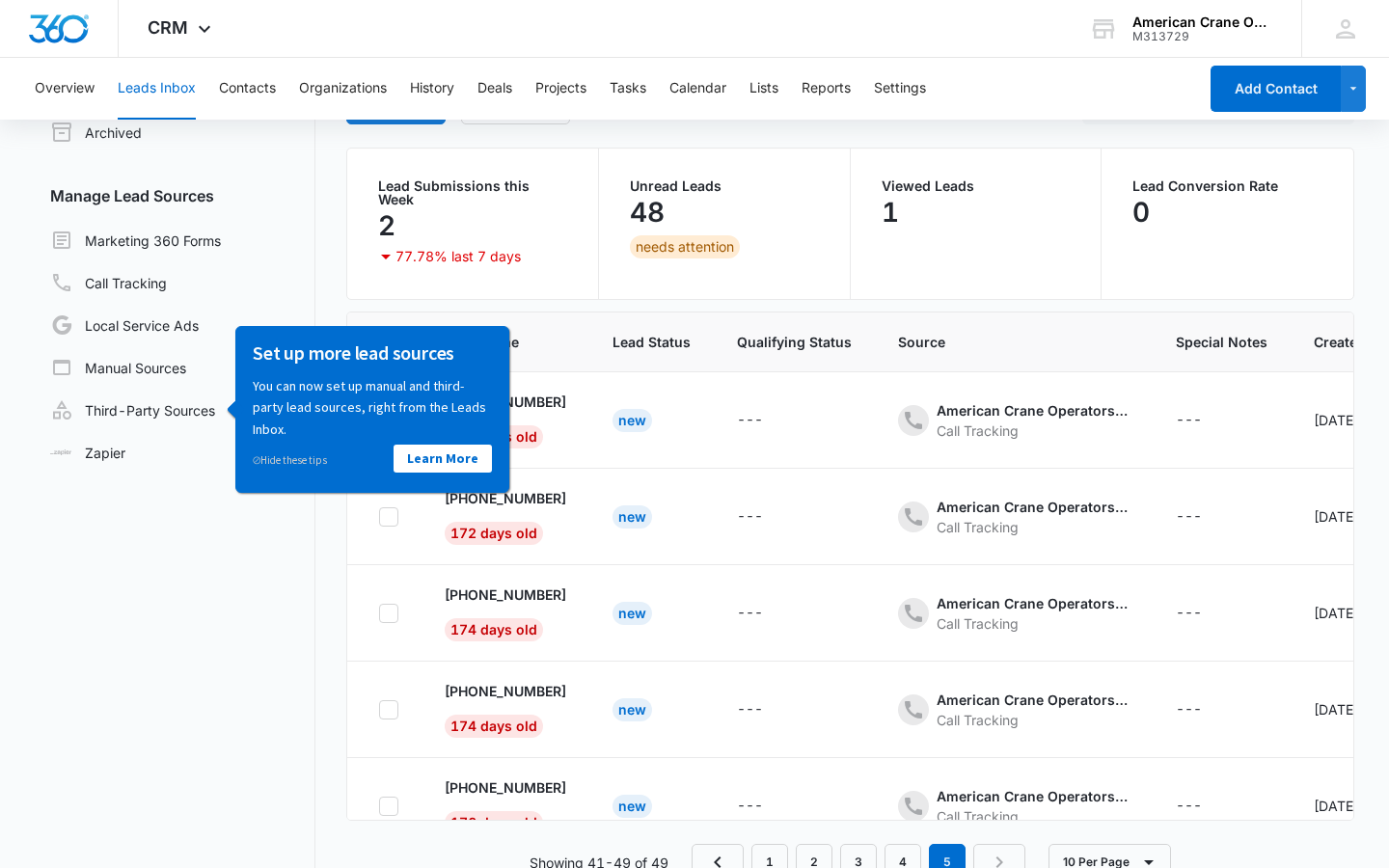 scroll, scrollTop: 152, scrollLeft: 0, axis: vertical 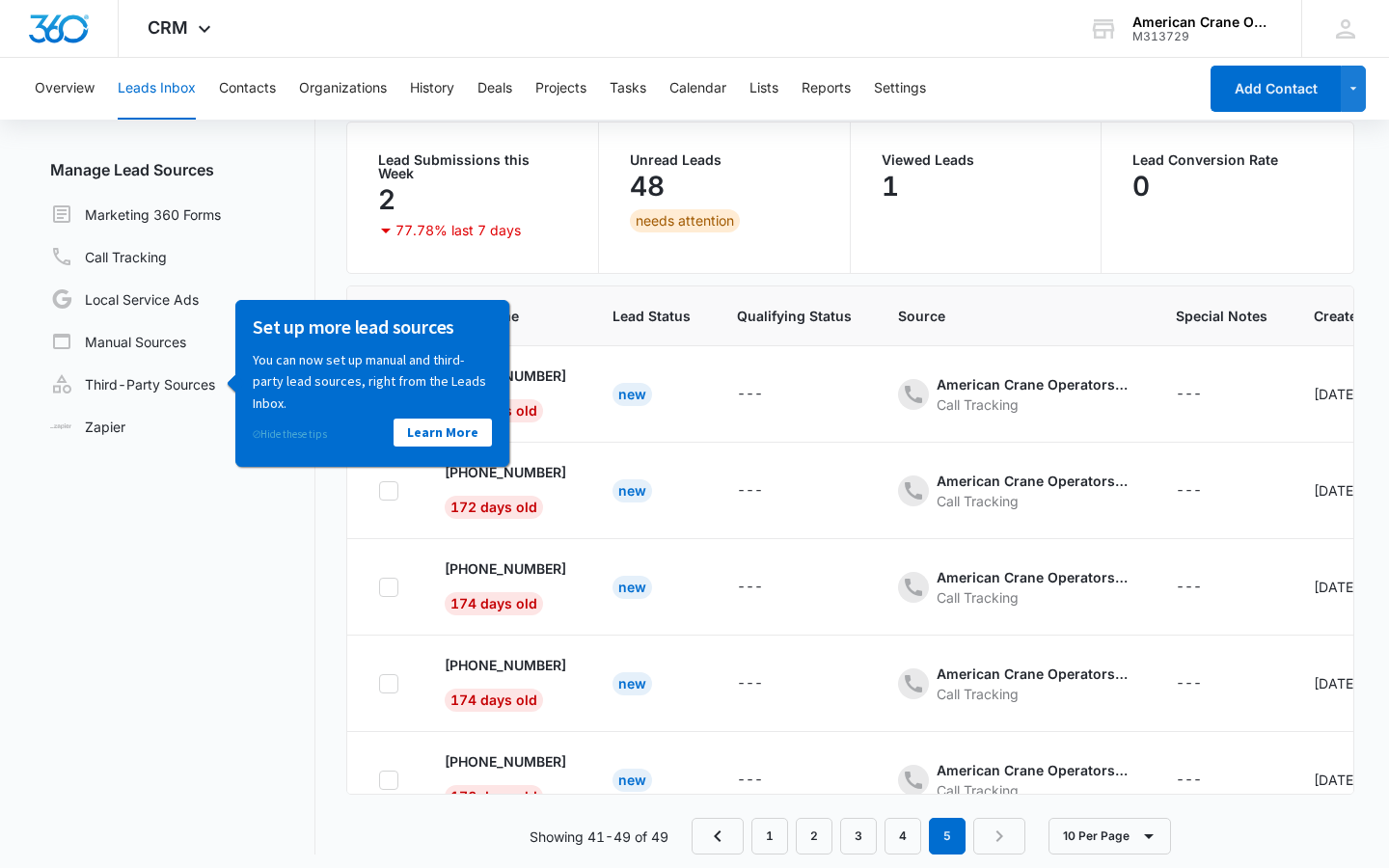 click on "⊘  Hide these tips" at bounding box center (288, 433) 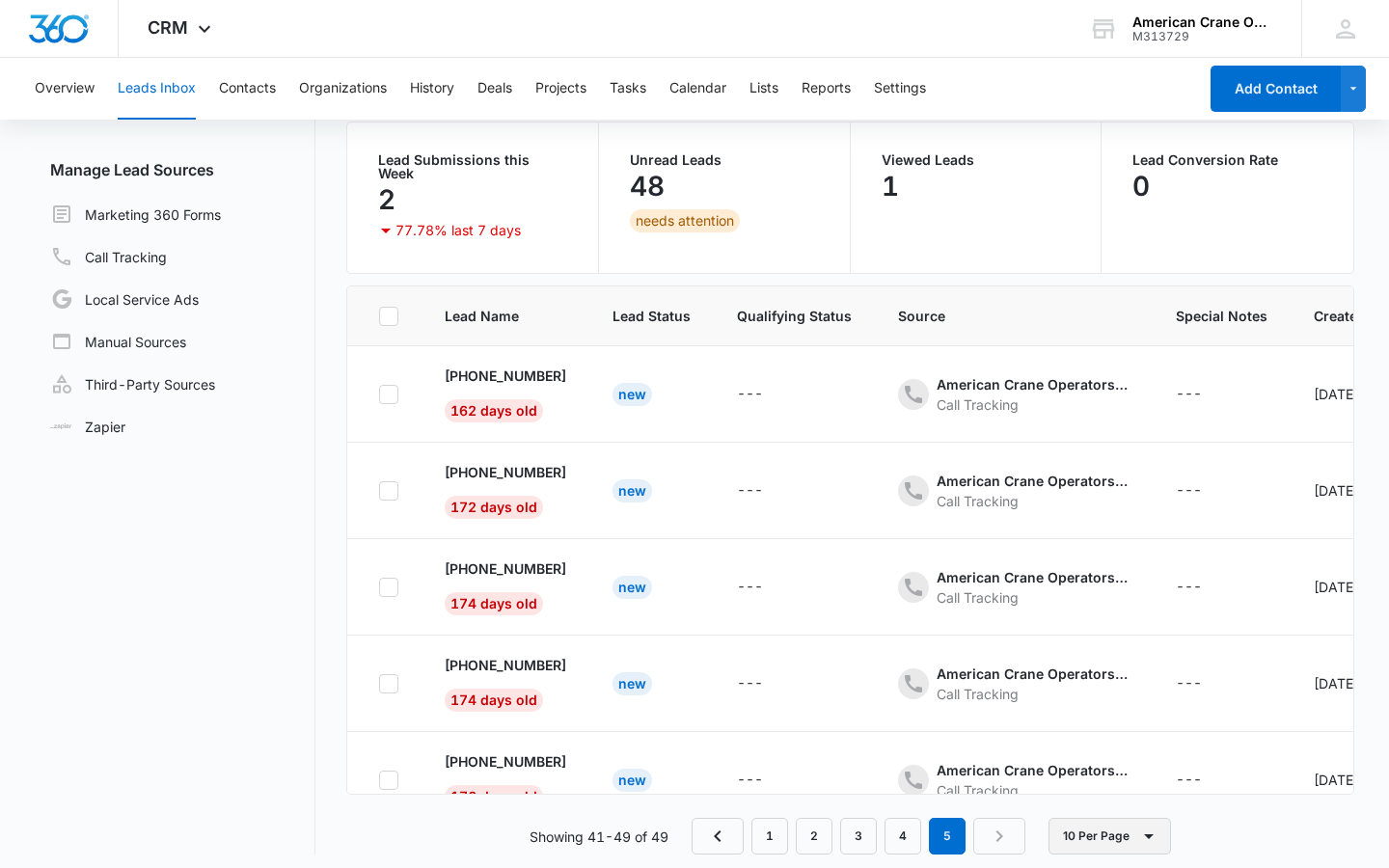 click on "10   Per Page" at bounding box center (1109, 836) 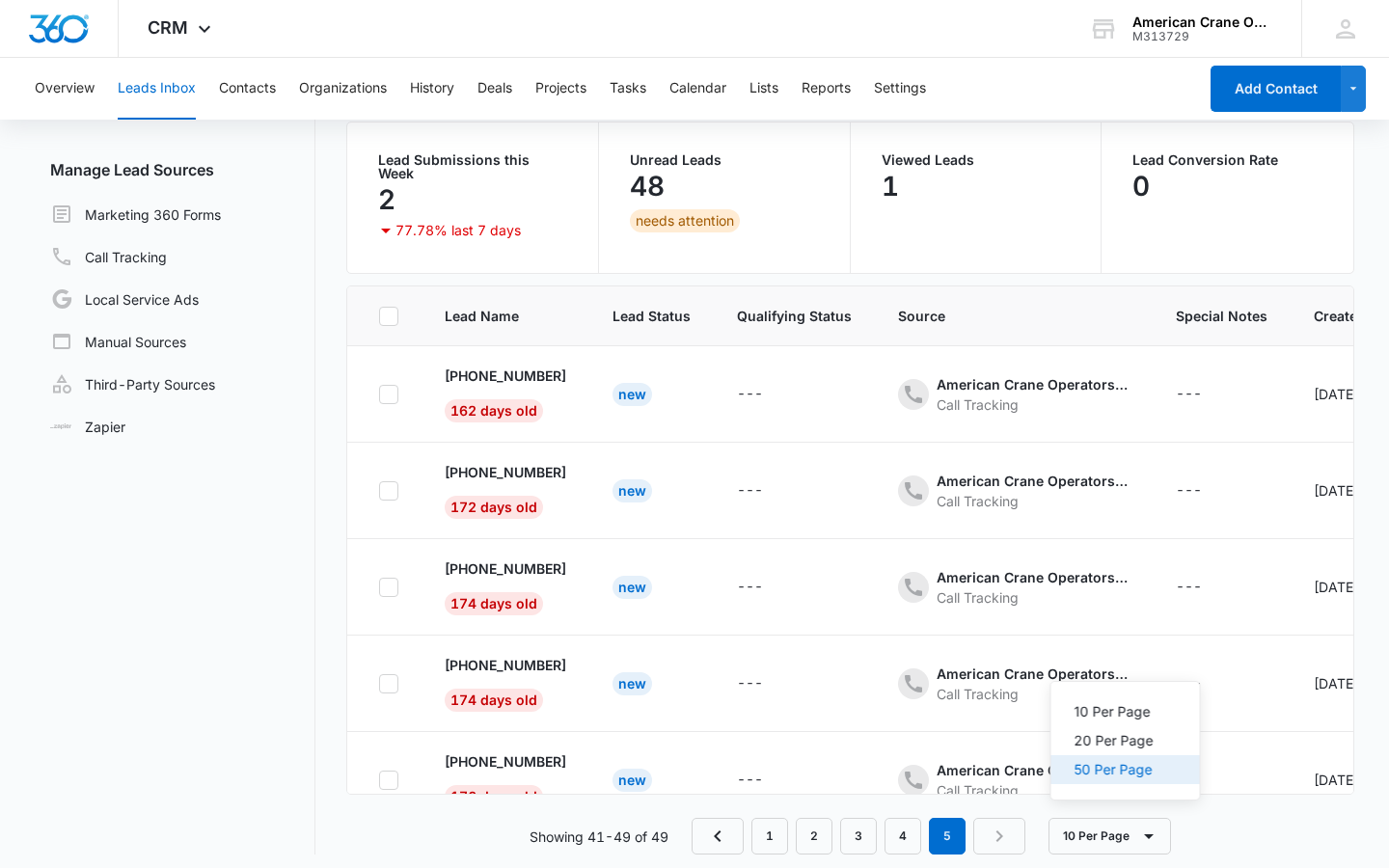 click on "50   Per Page" at bounding box center (1126, 770) 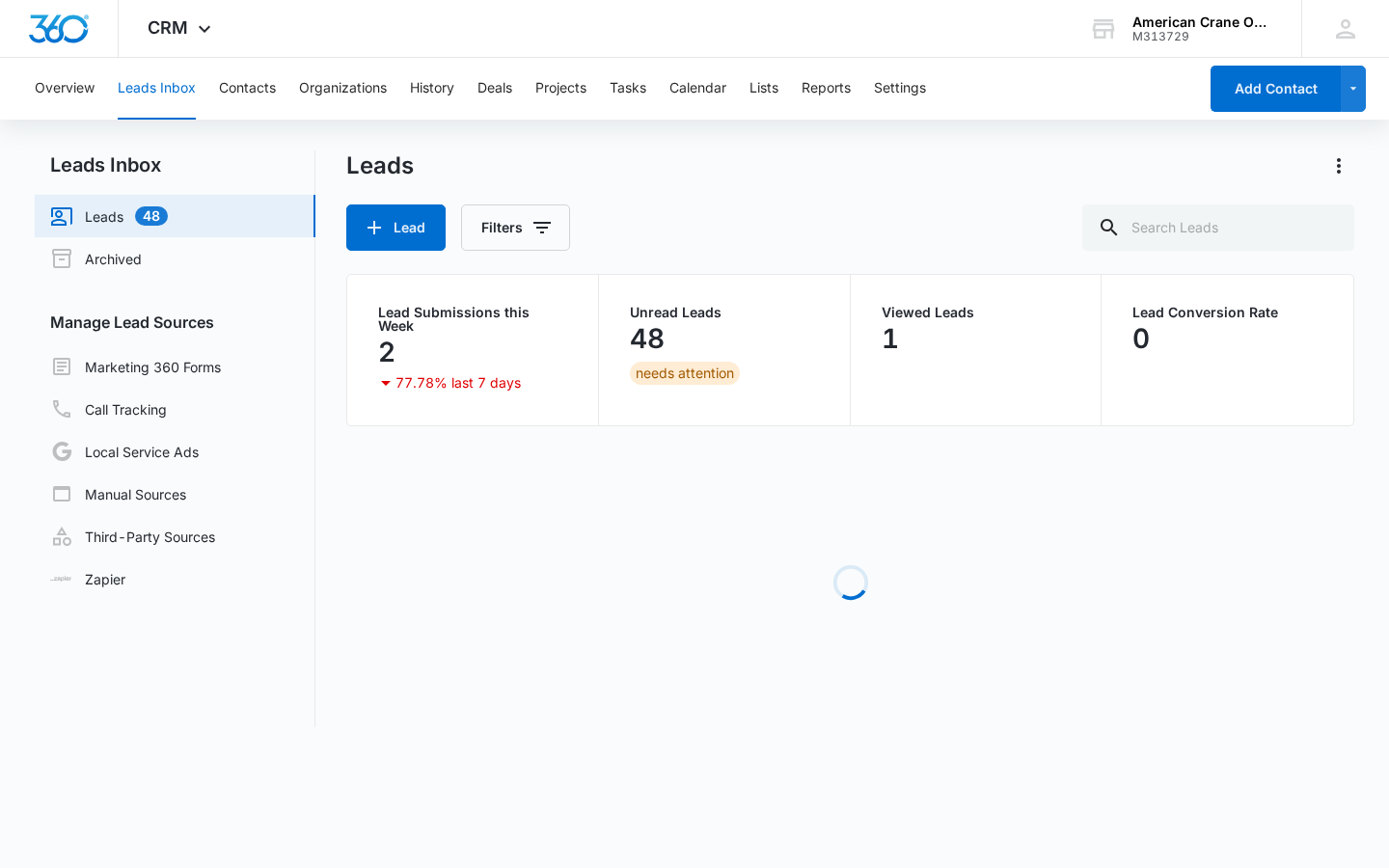 scroll, scrollTop: 0, scrollLeft: 0, axis: both 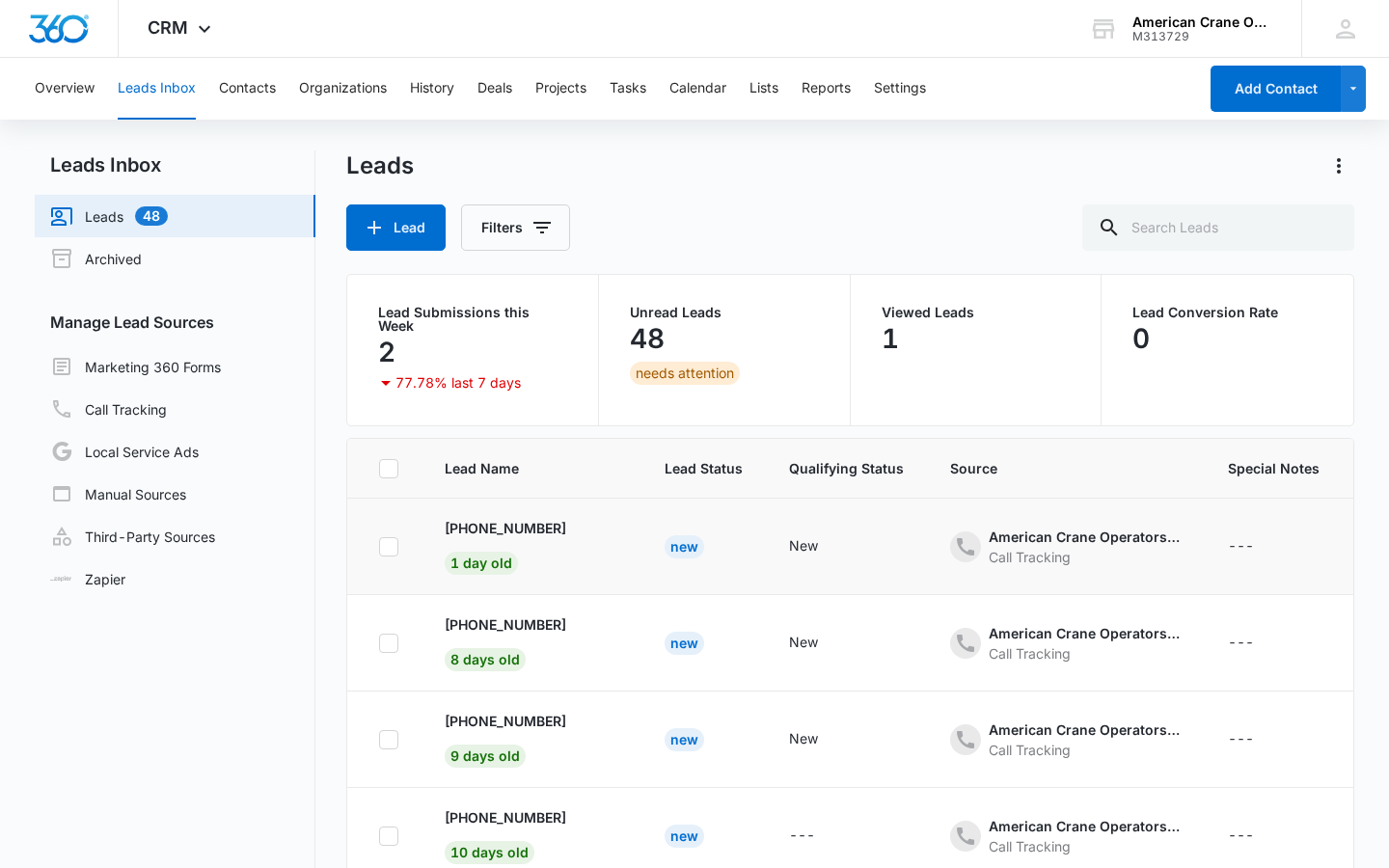 click on "New" at bounding box center (703, 547) 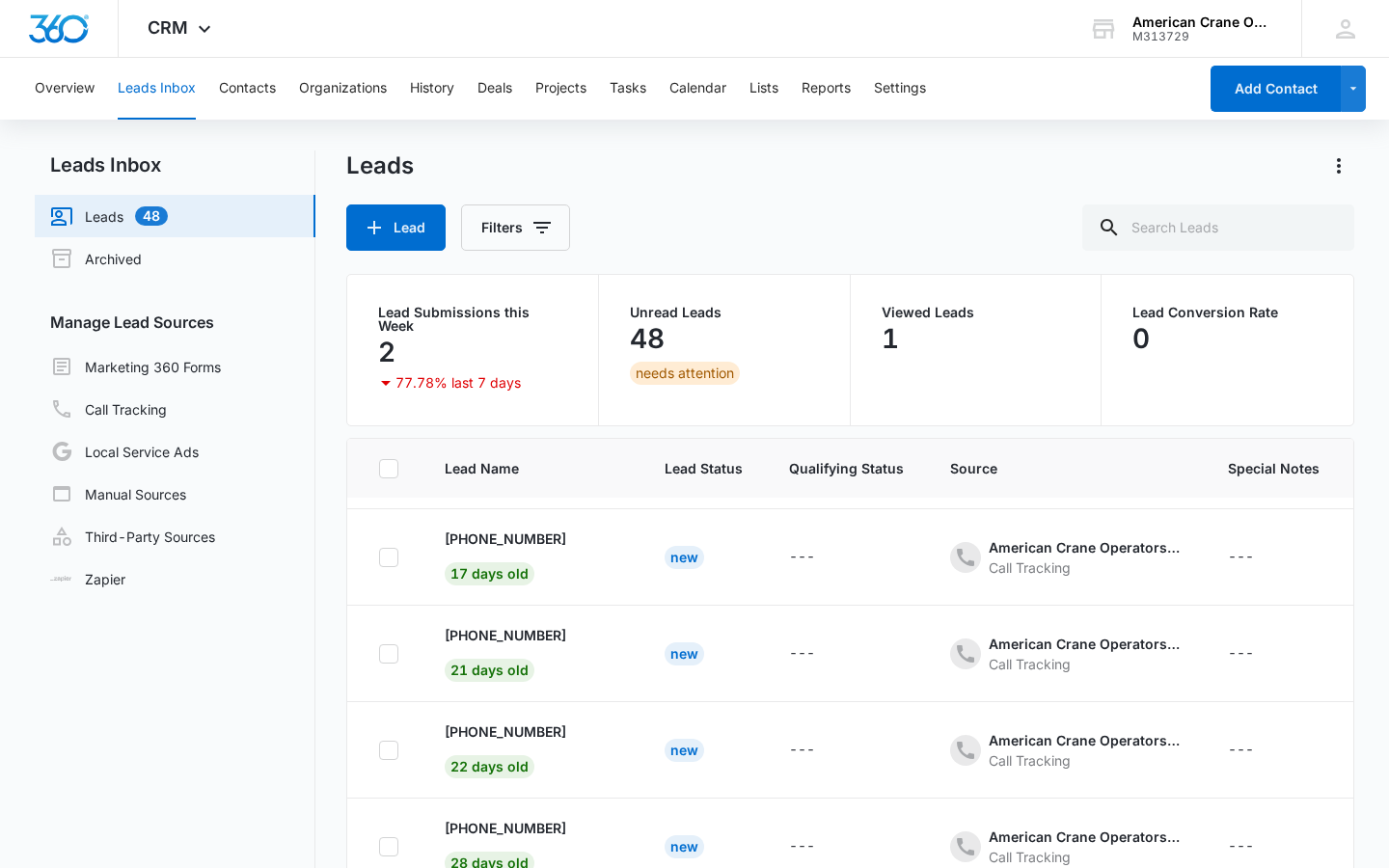 scroll, scrollTop: 1043, scrollLeft: 0, axis: vertical 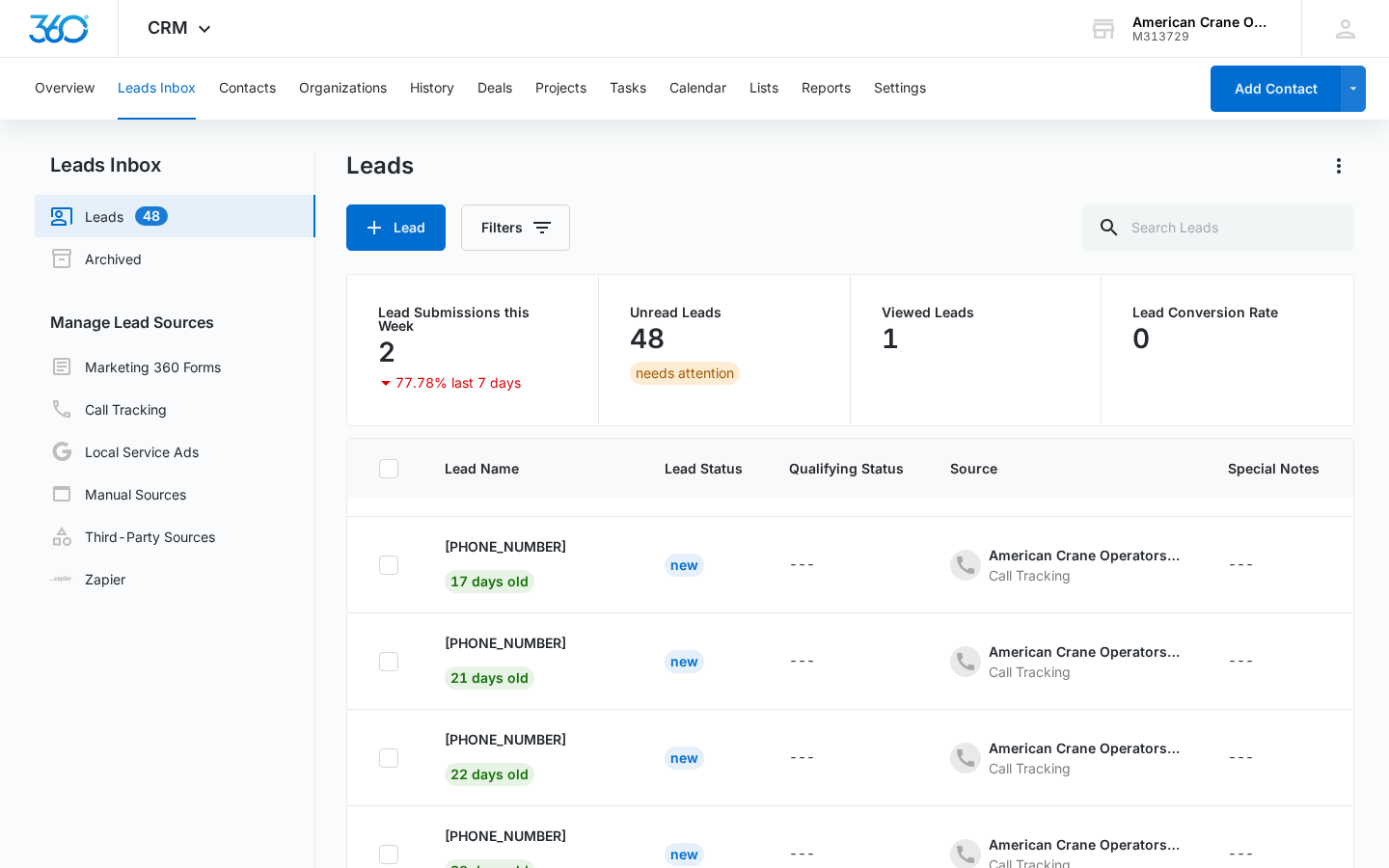click on "Source" at bounding box center (1066, 468) 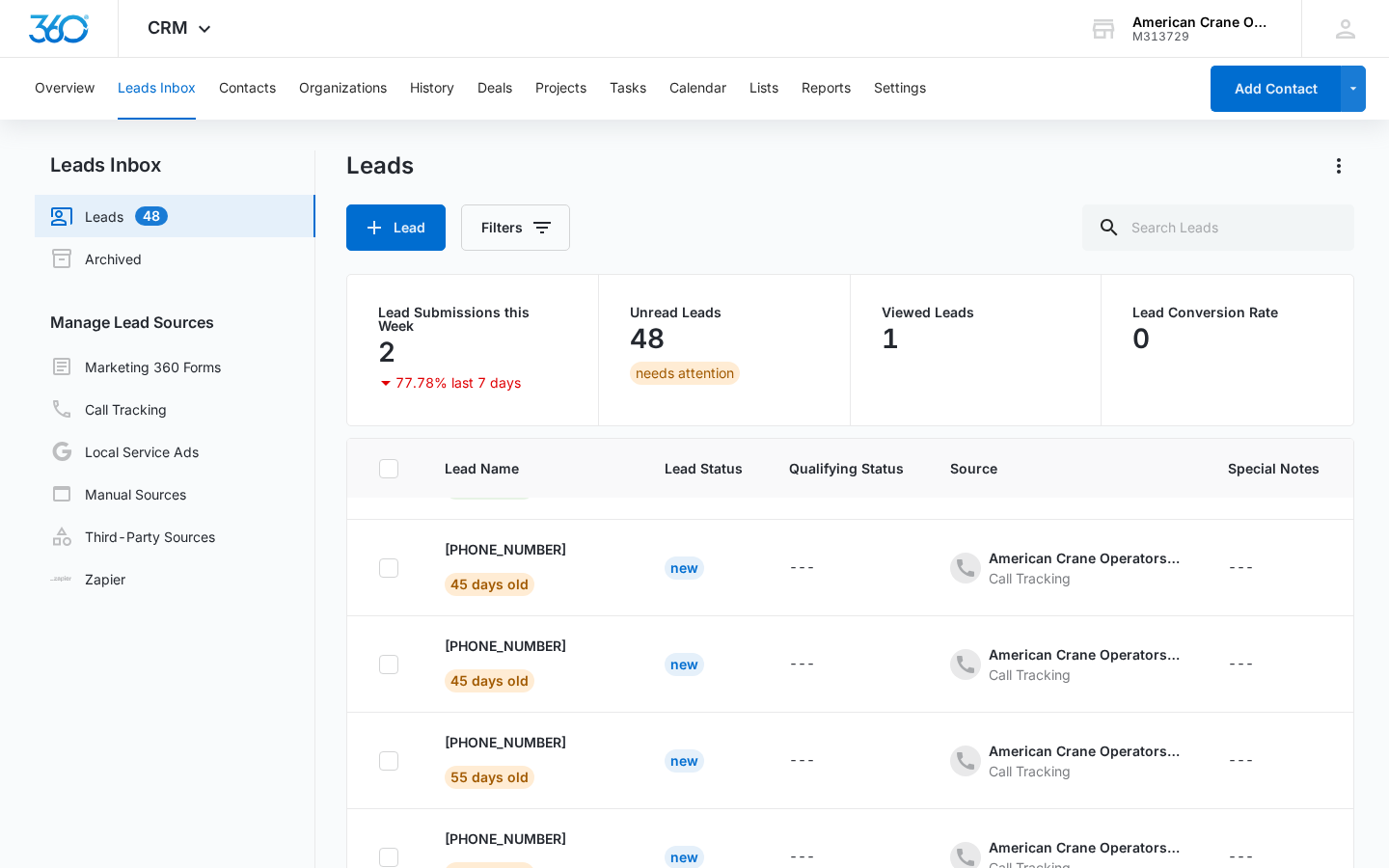 scroll, scrollTop: 1720, scrollLeft: 0, axis: vertical 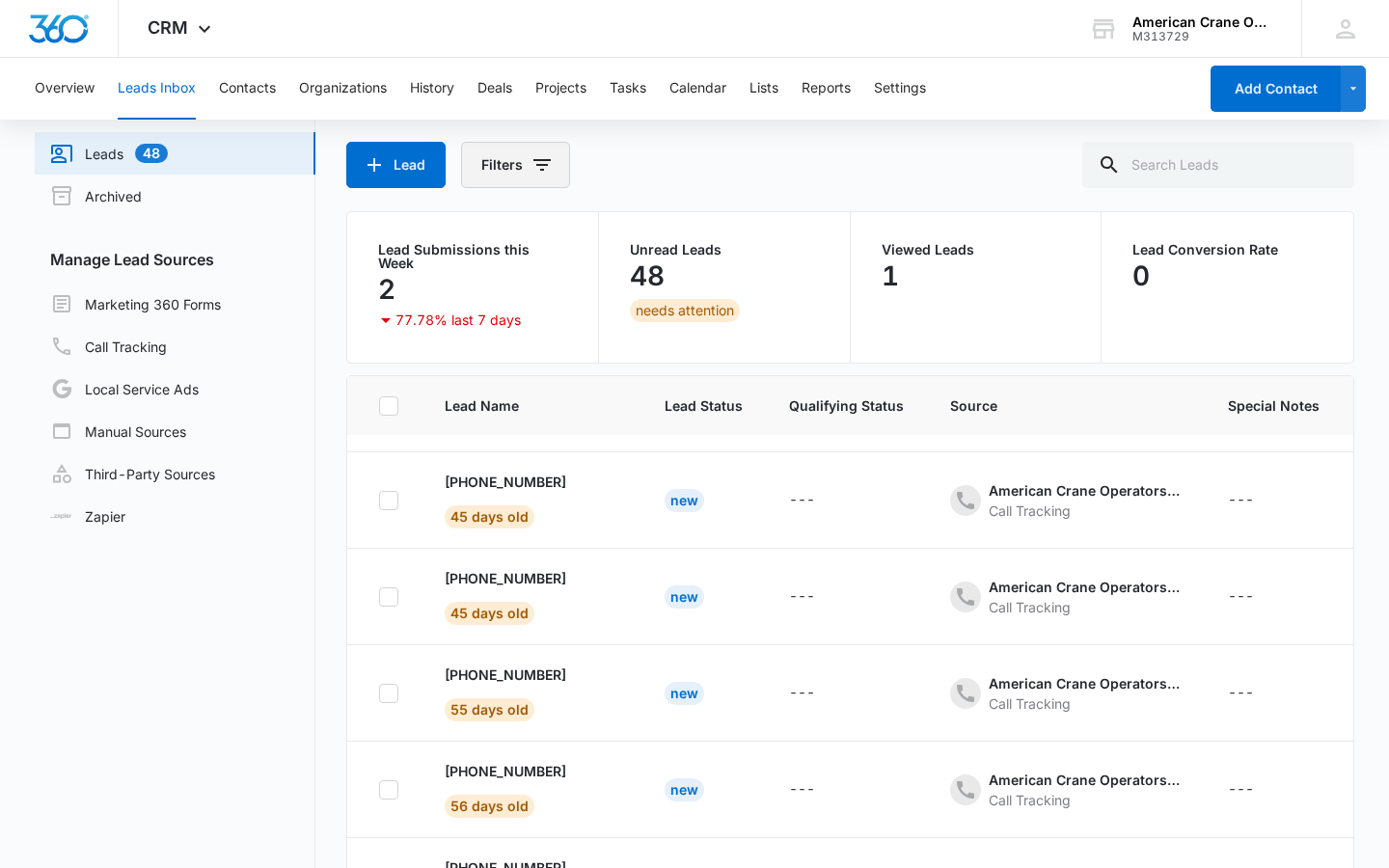 click 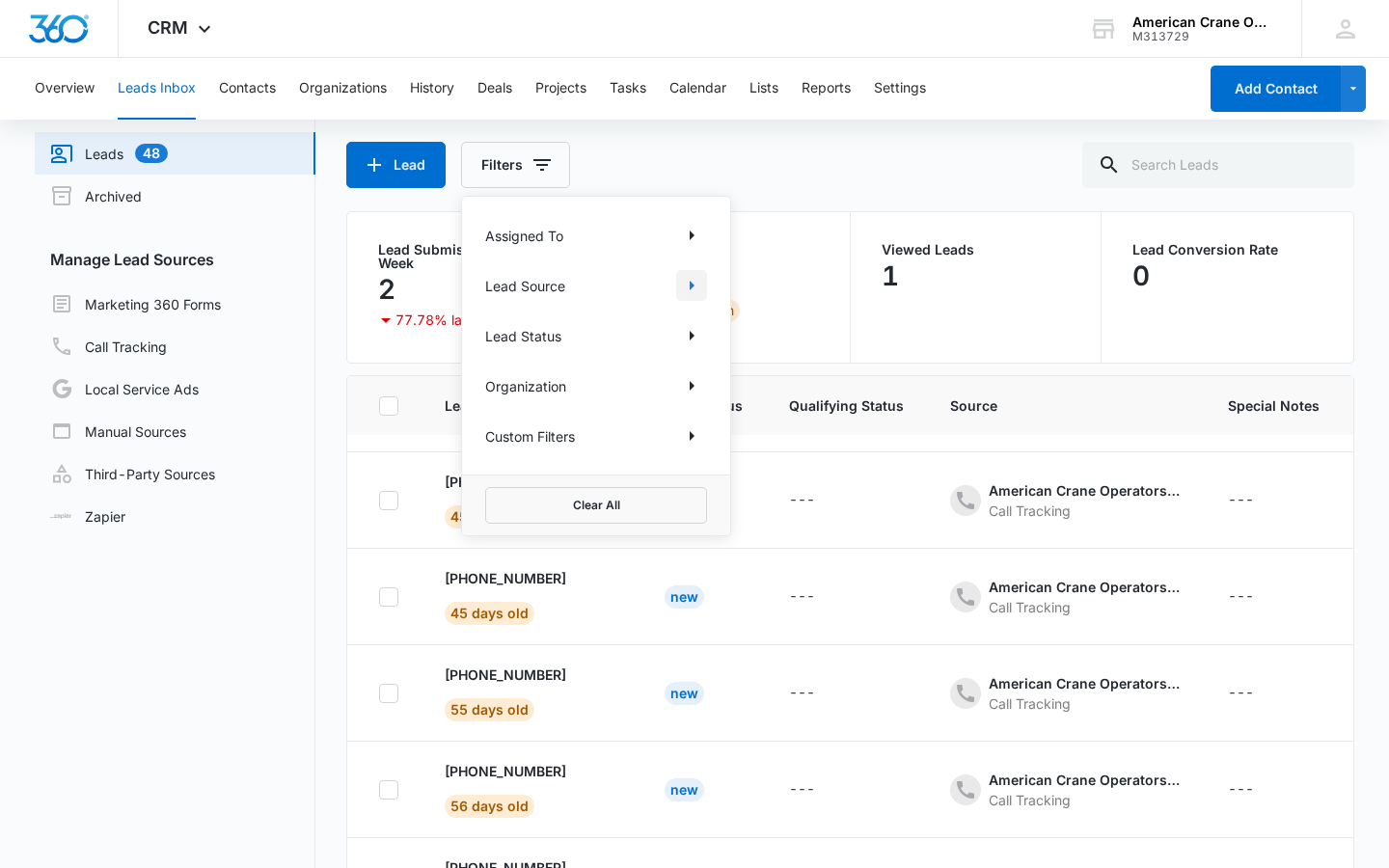 click 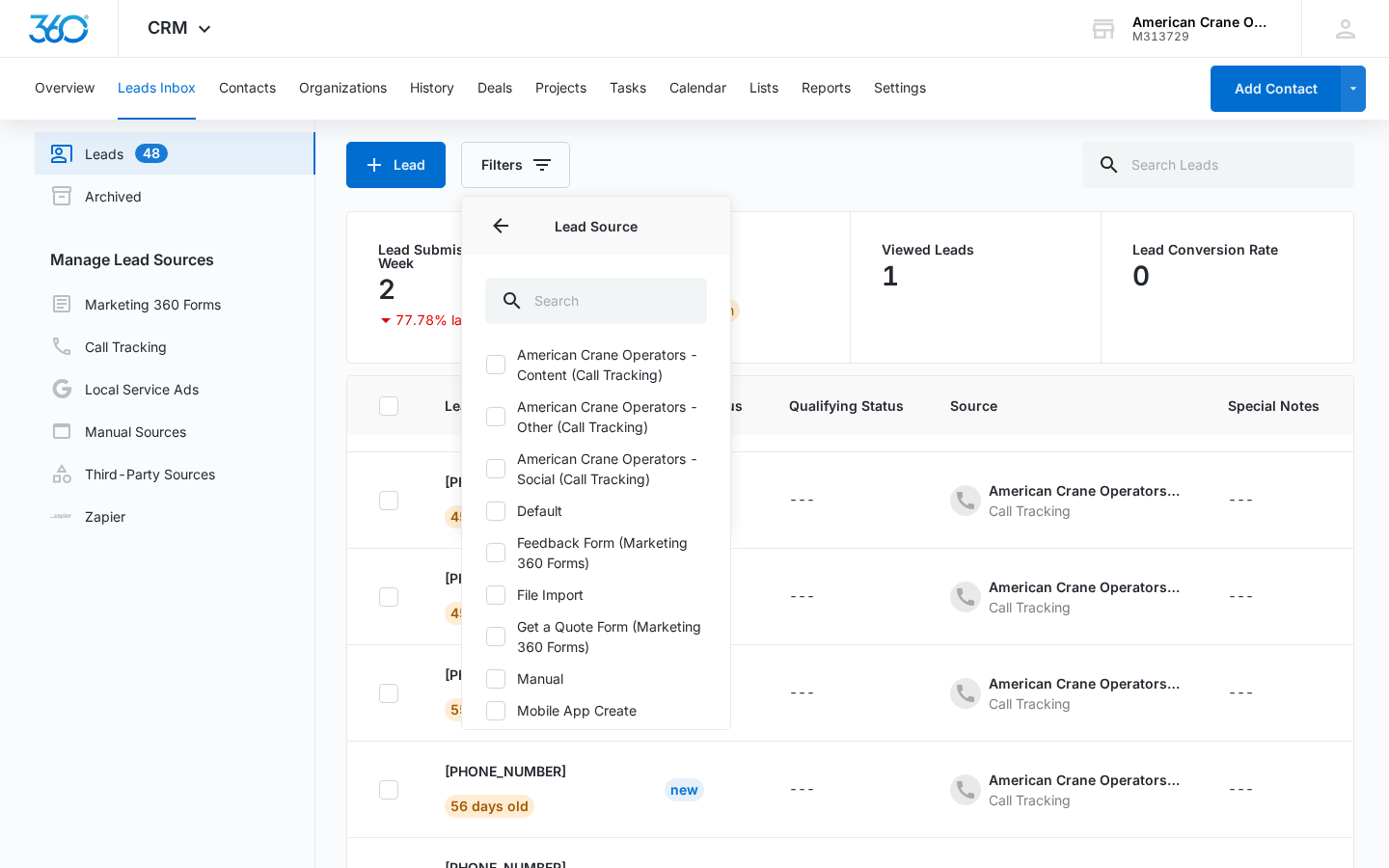 scroll, scrollTop: 89, scrollLeft: 0, axis: vertical 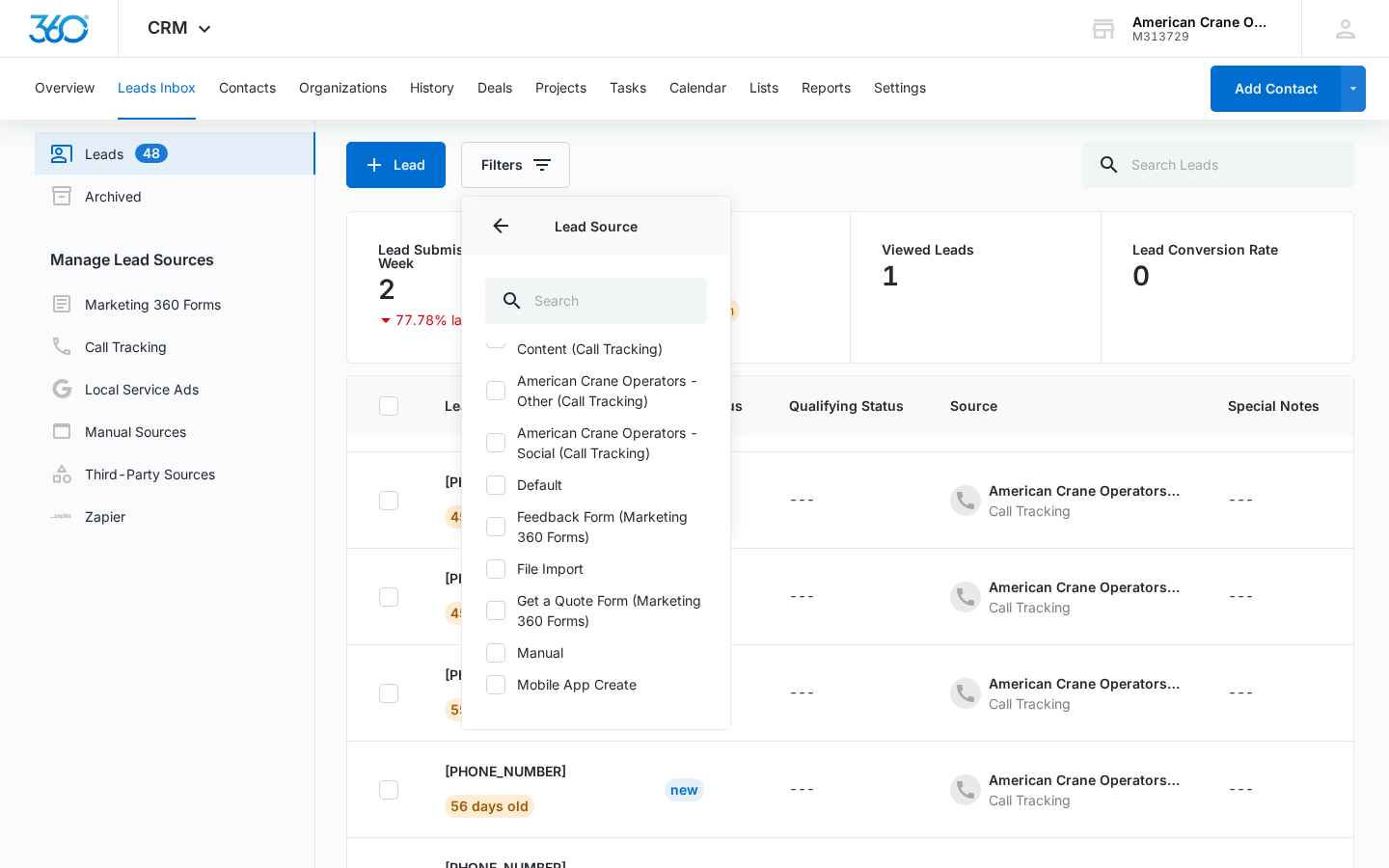 click 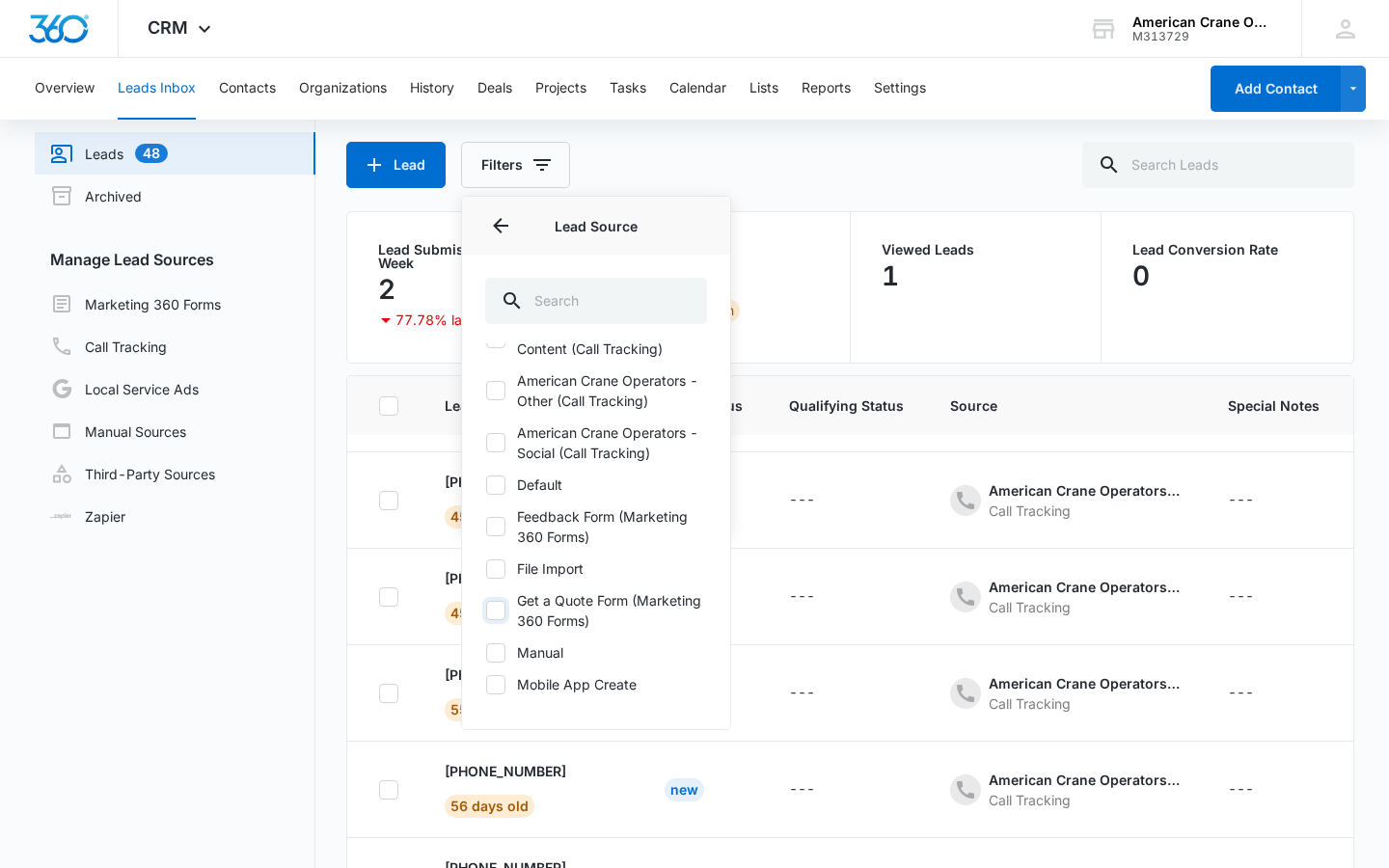 click on "Get a Quote Form (Marketing 360 Forms)" at bounding box center (485, 610) 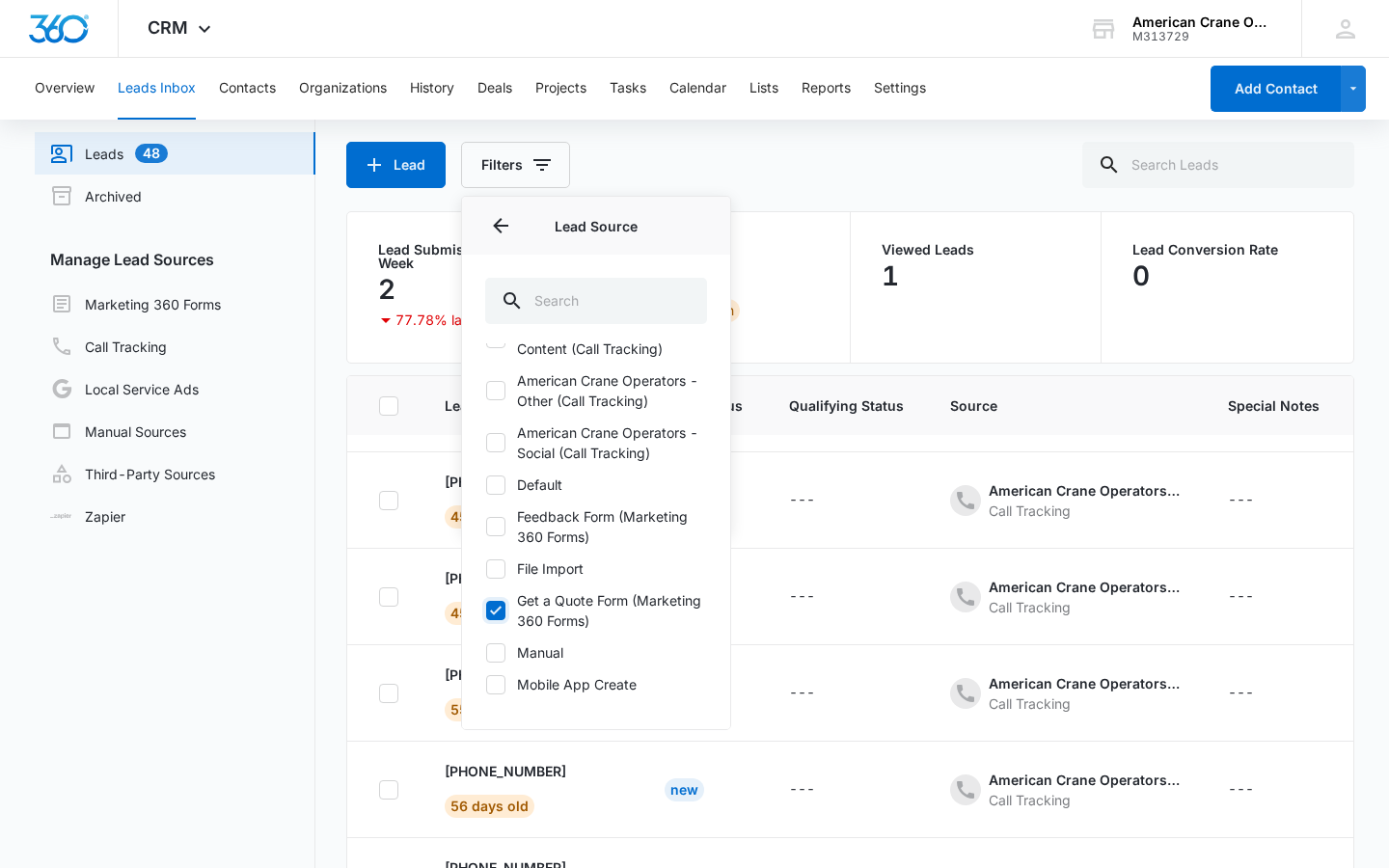 checkbox on "true" 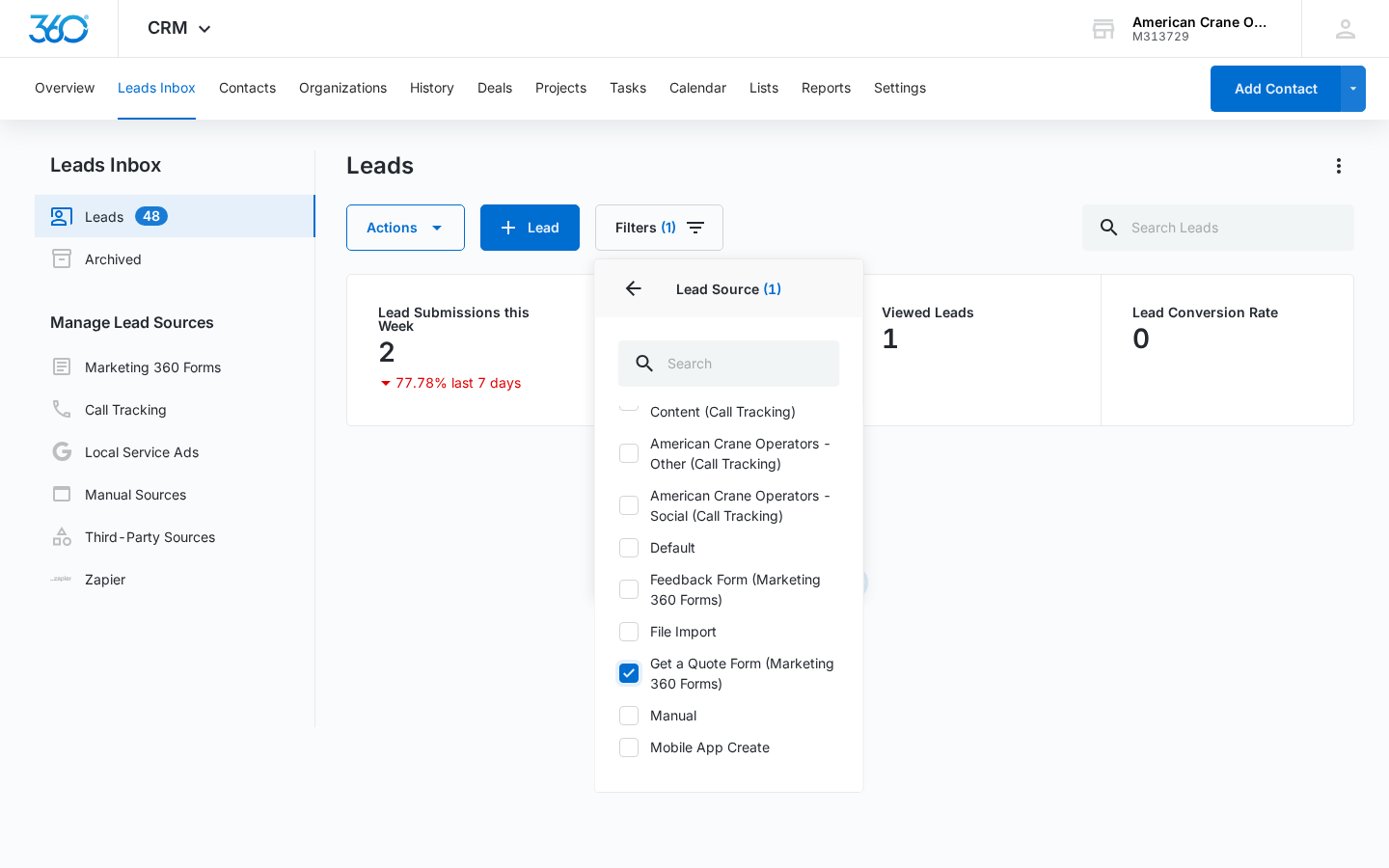 scroll, scrollTop: 0, scrollLeft: 0, axis: both 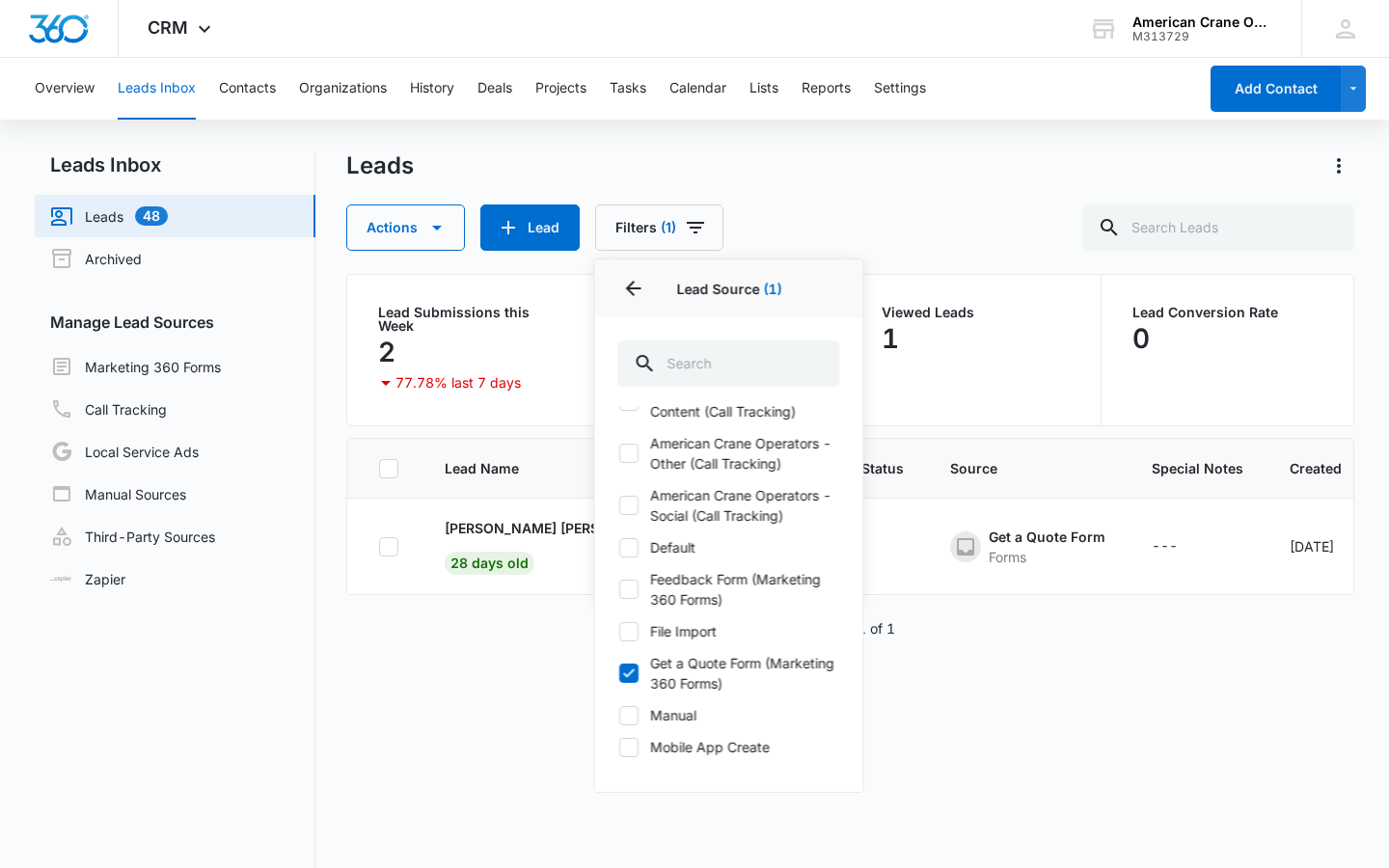click 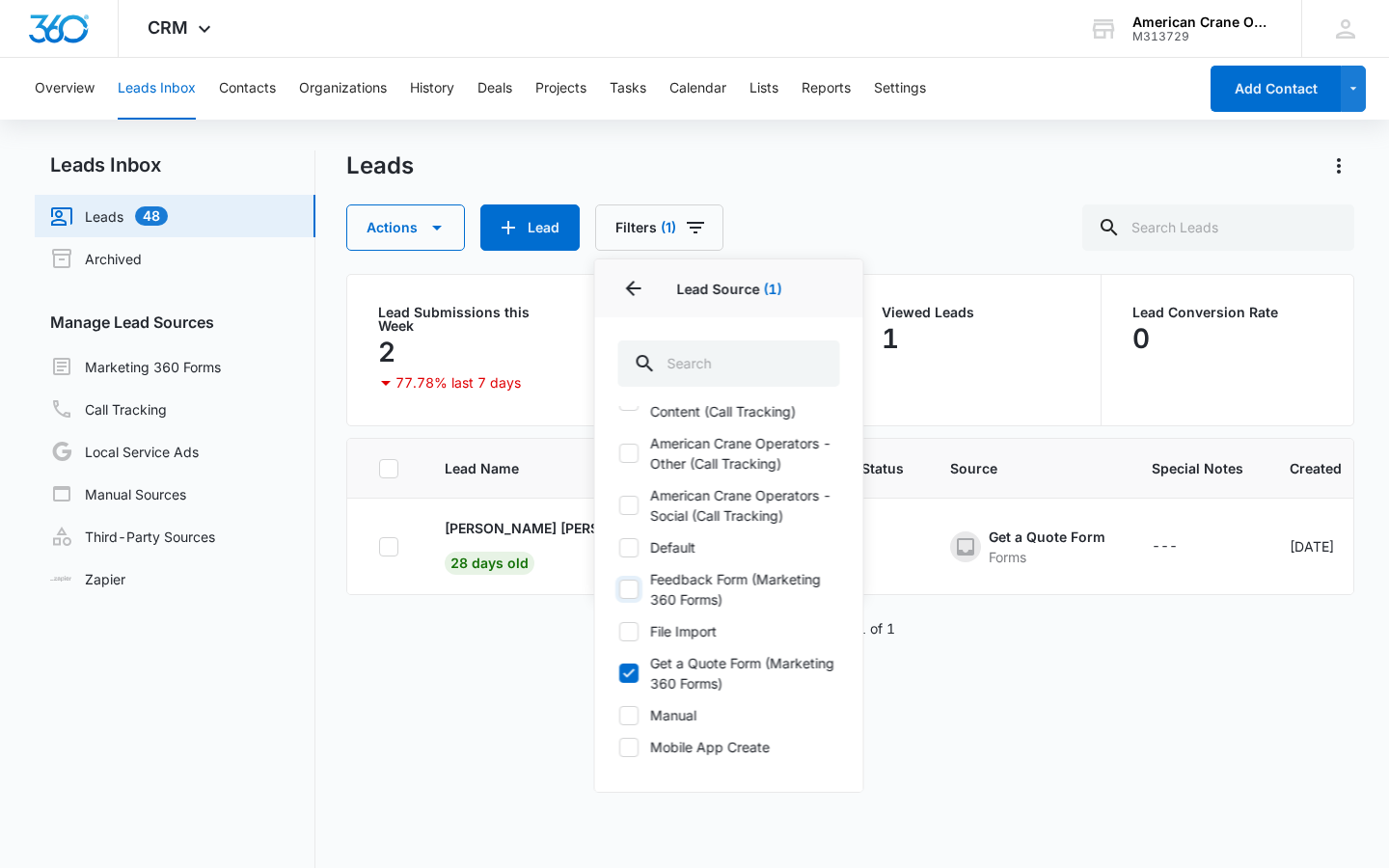 click on "Feedback Form (Marketing 360 Forms)" at bounding box center [618, 589] 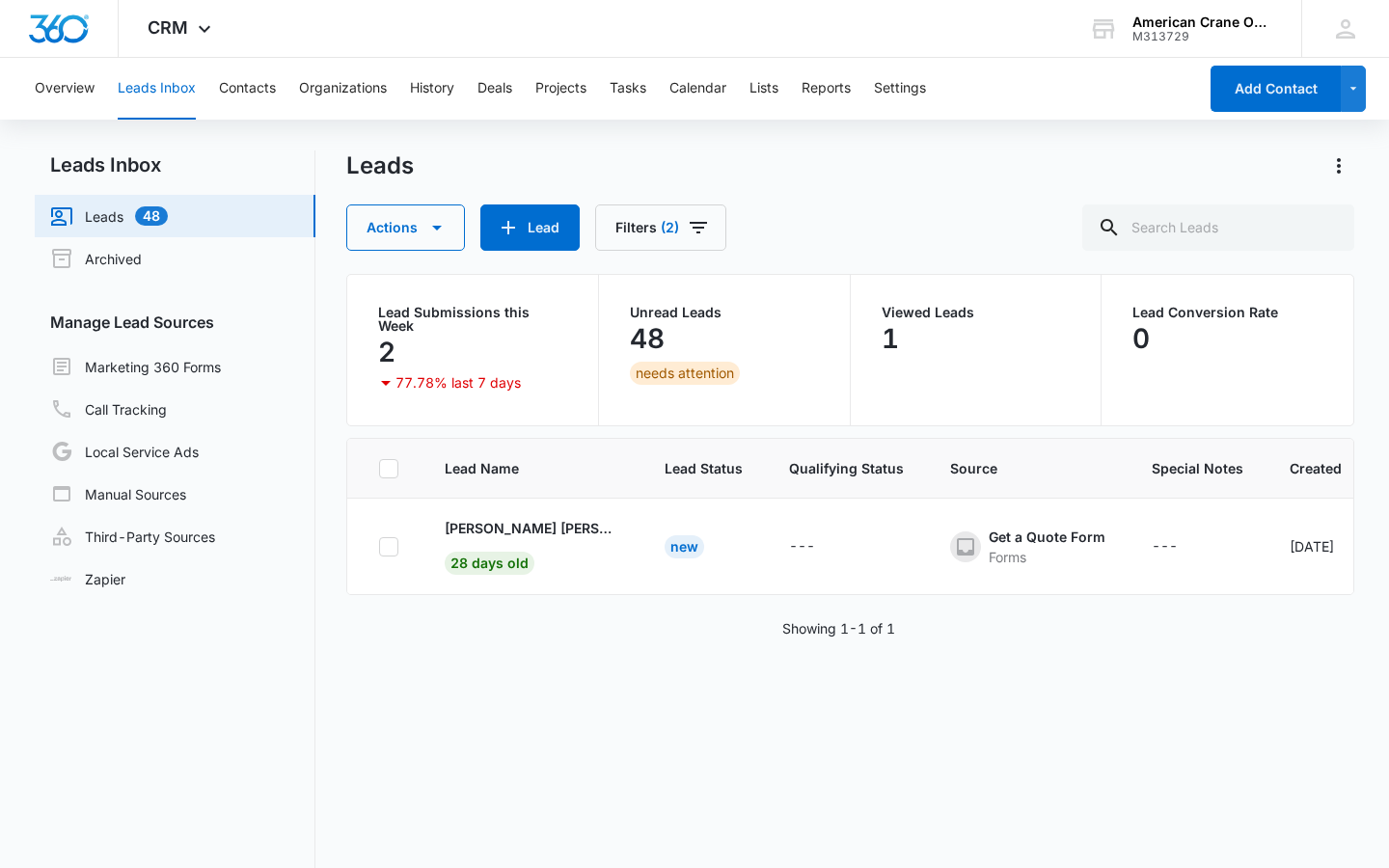 click on "Lead Name Lead Status Qualifying Status Source Special Notes Created Assigned To     [PERSON_NAME] [PERSON_NAME] 28 days old New --- Get a Quote Form Forms --- [DATE] --- Showing   1-1   of   1" at bounding box center [850, 722] 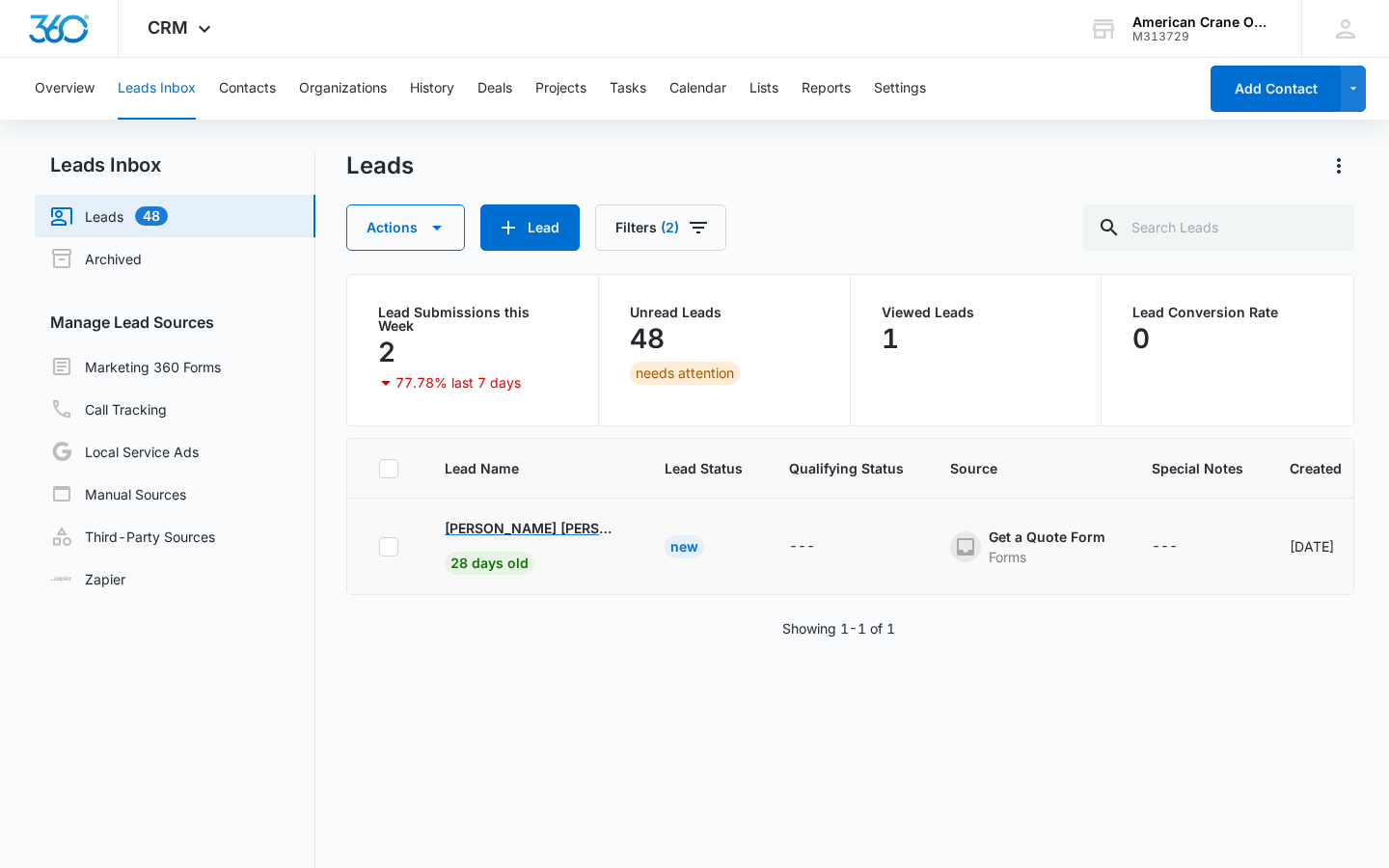 click on "[PERSON_NAME] [PERSON_NAME]" at bounding box center (531, 528) 